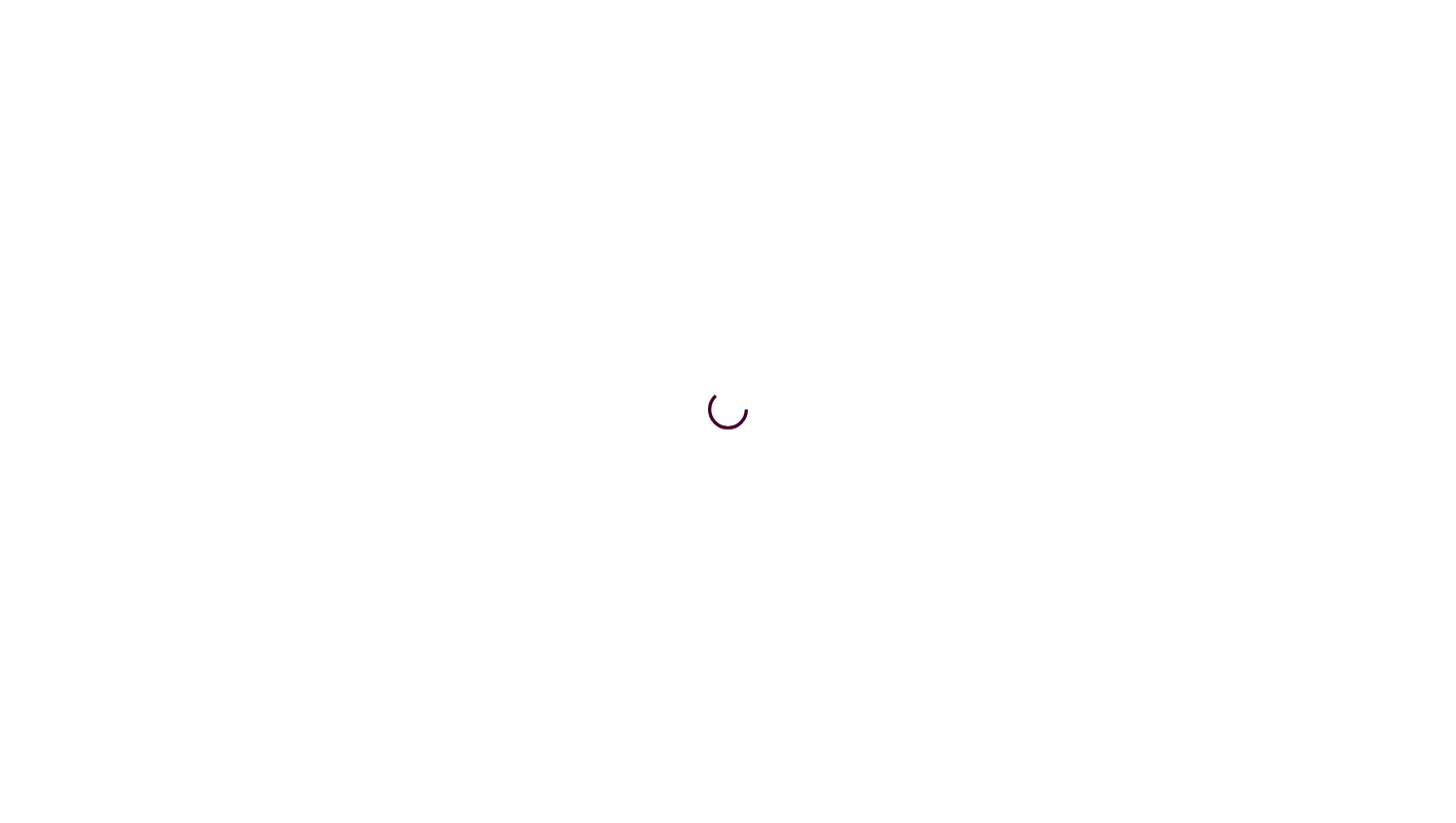 scroll, scrollTop: 0, scrollLeft: 0, axis: both 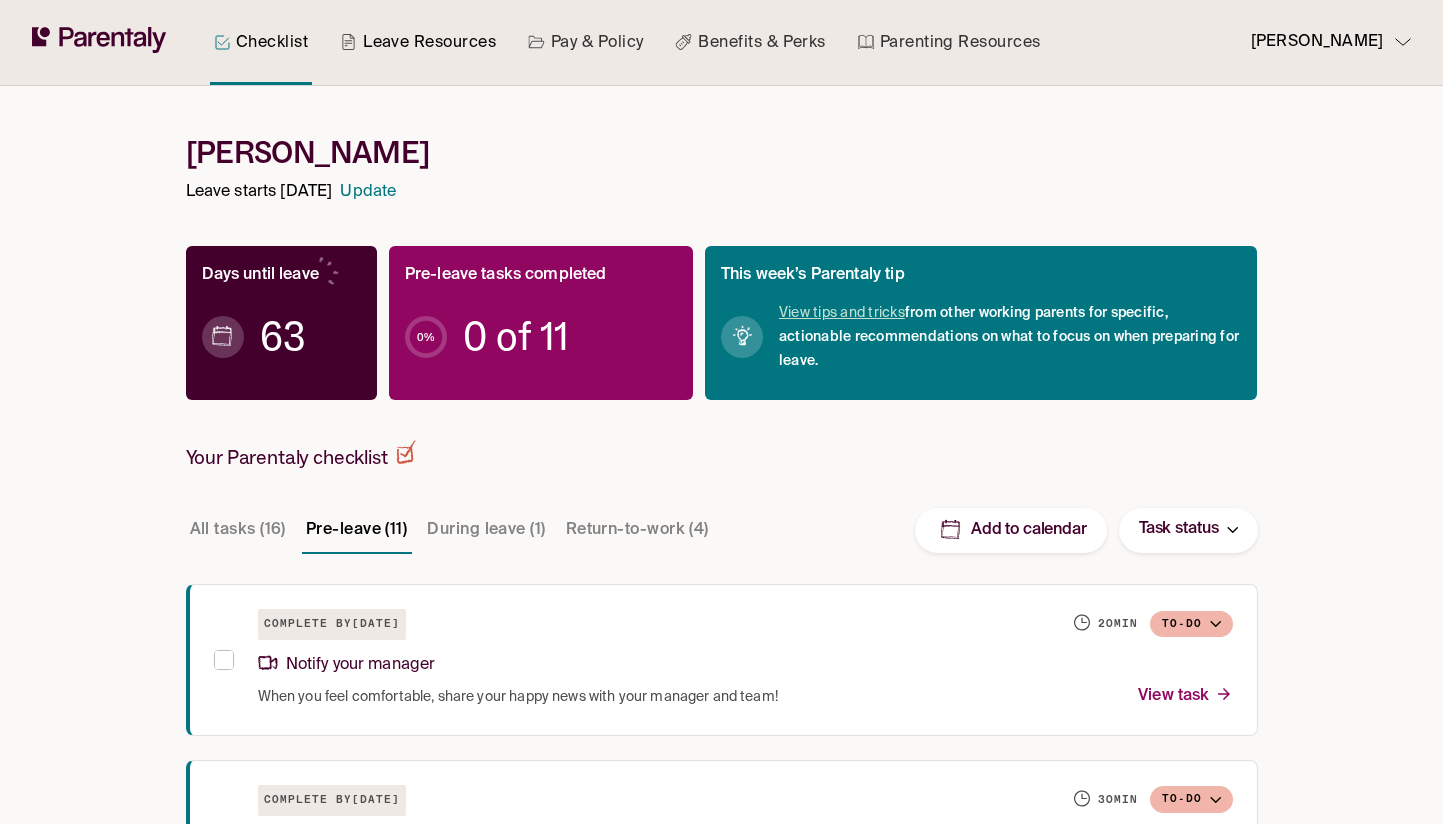 click on "Leave Resources" at bounding box center [418, 42] 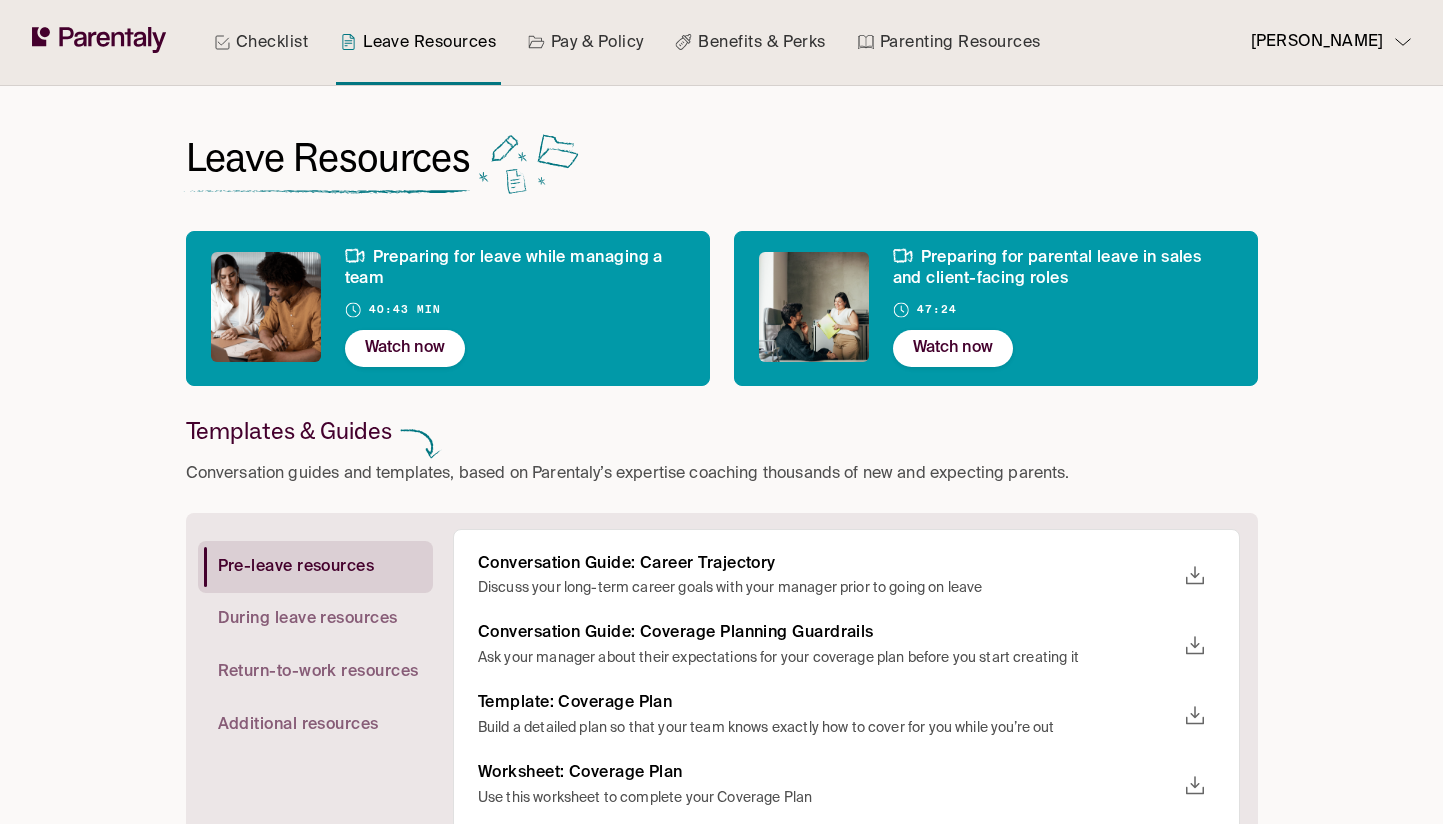 click on "[PERSON_NAME]" at bounding box center (1317, 42) 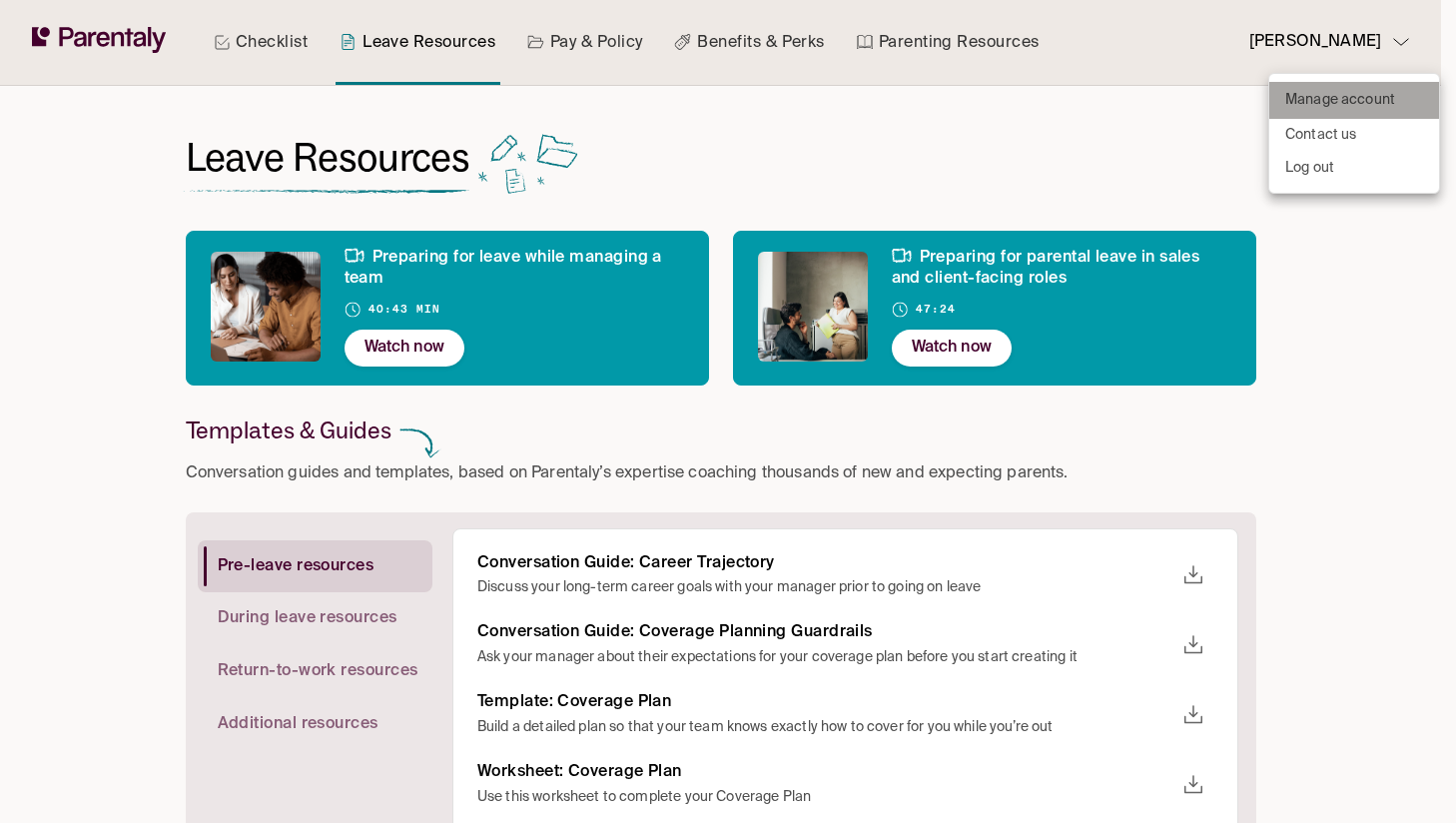 click on "Manage account" at bounding box center [1340, 100] 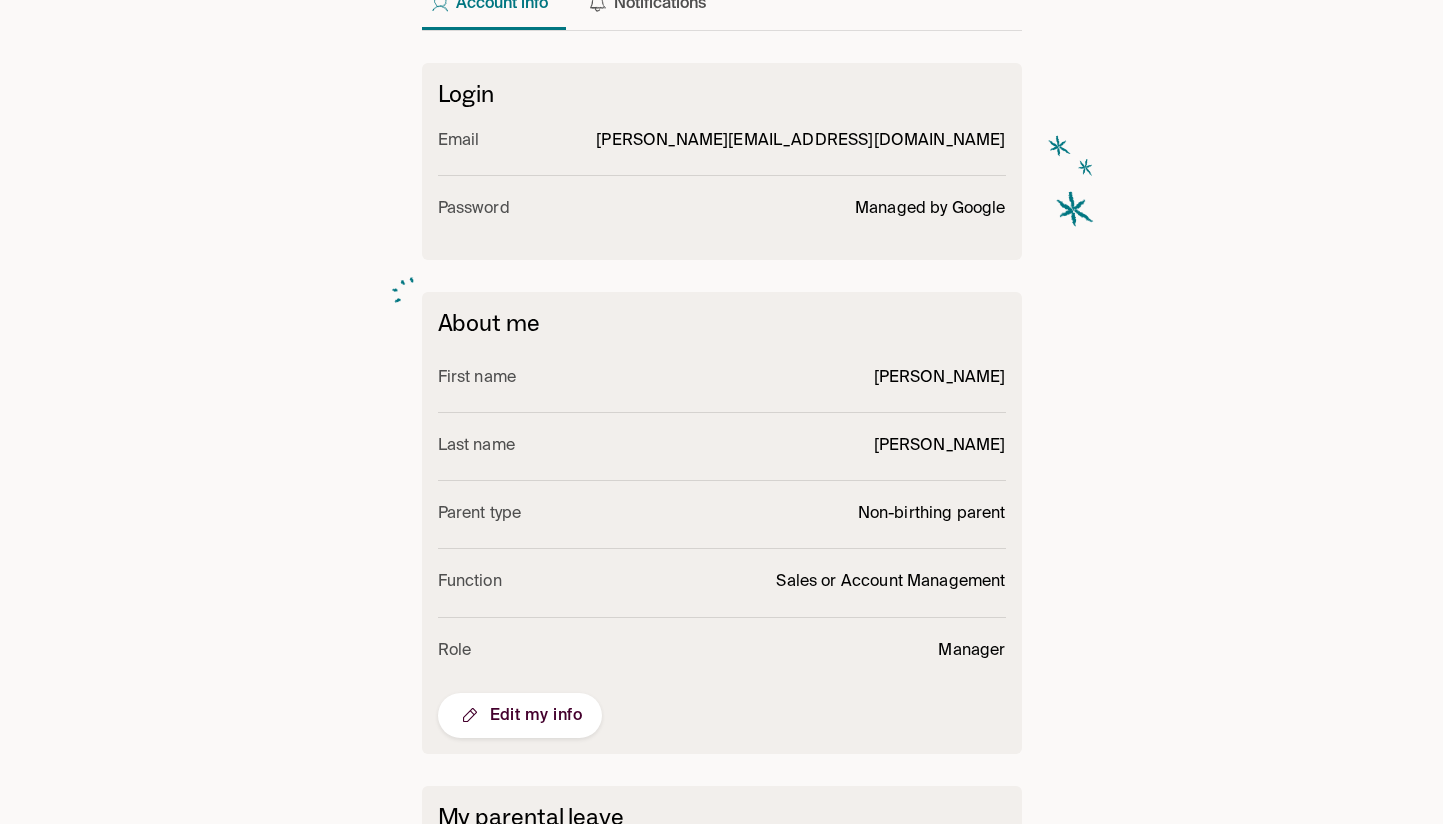 scroll, scrollTop: 376, scrollLeft: 0, axis: vertical 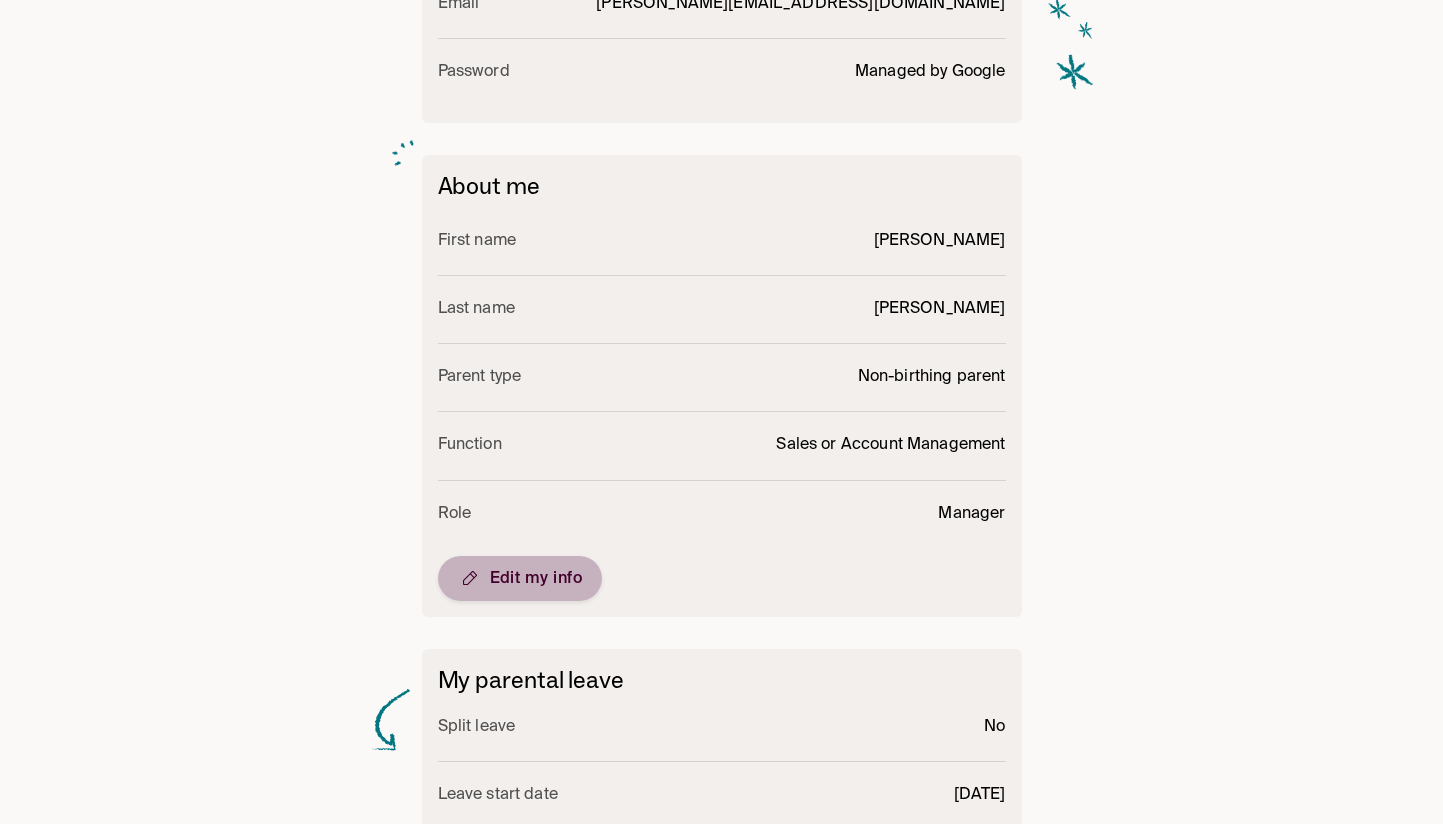 click on "Edit my info" at bounding box center [520, 578] 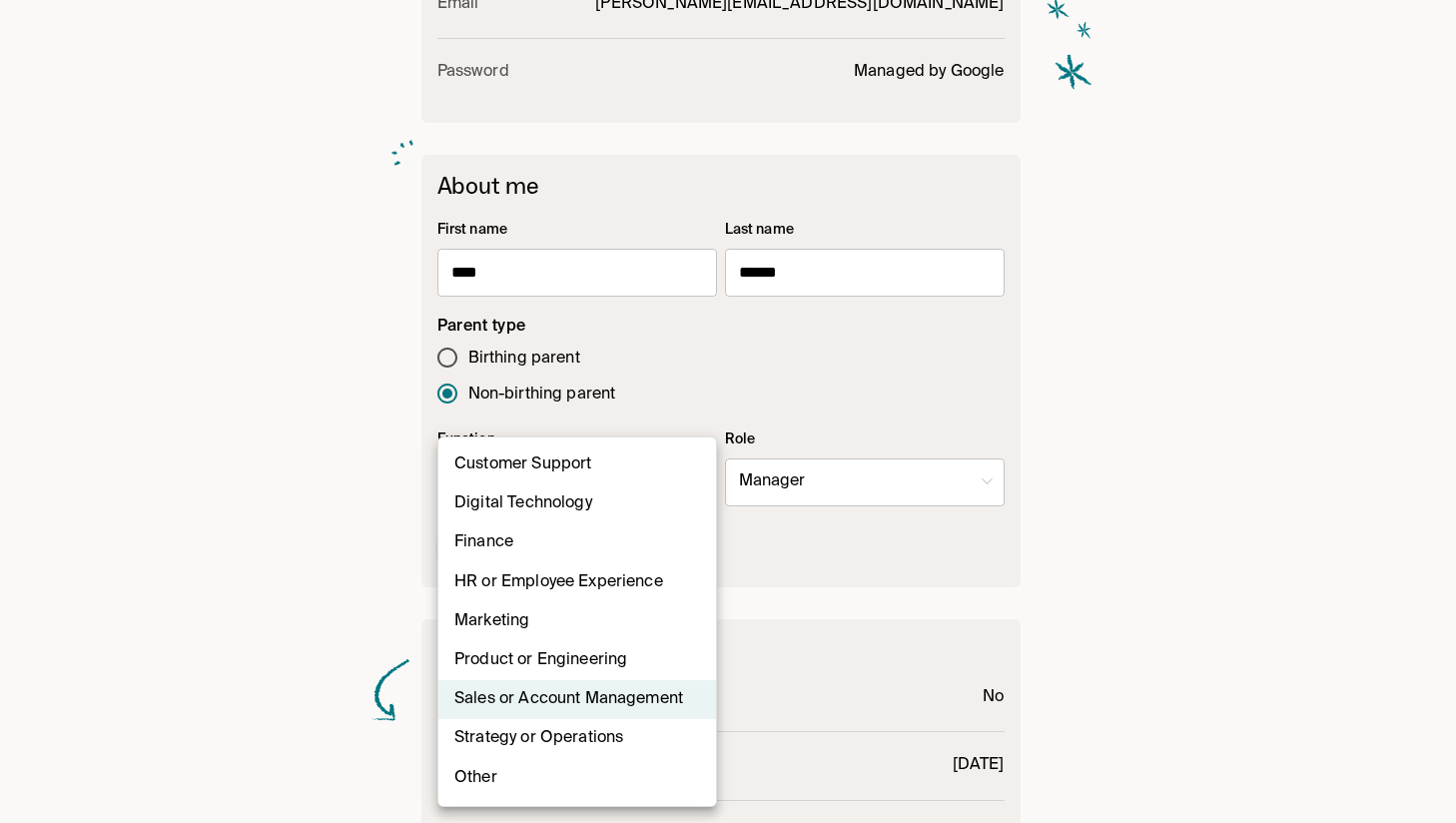click on "Checklist Leave Resources Pay & Policy Benefits & Perks Parenting Resources [PERSON_NAME] Manage account Account info Notifications Login Email [PERSON_NAME][EMAIL_ADDRESS][DOMAIN_NAME] Password Managed by Google About me First name **** ​ Last name ****** ​ Parent type Birthing parent Non-birthing parent Function Sales or Account Management * ​ Role Manager * ​ Cancel Save My parental leave Split leave No Leave start date [DATE] Return date [DATE] Length of leave 16 weeks Edit leave info
Customer Support Digital Technology Finance HR or Employee Experience Marketing Product or Engineering Sales or Account Management Strategy or Operations Other" at bounding box center (728, 331) 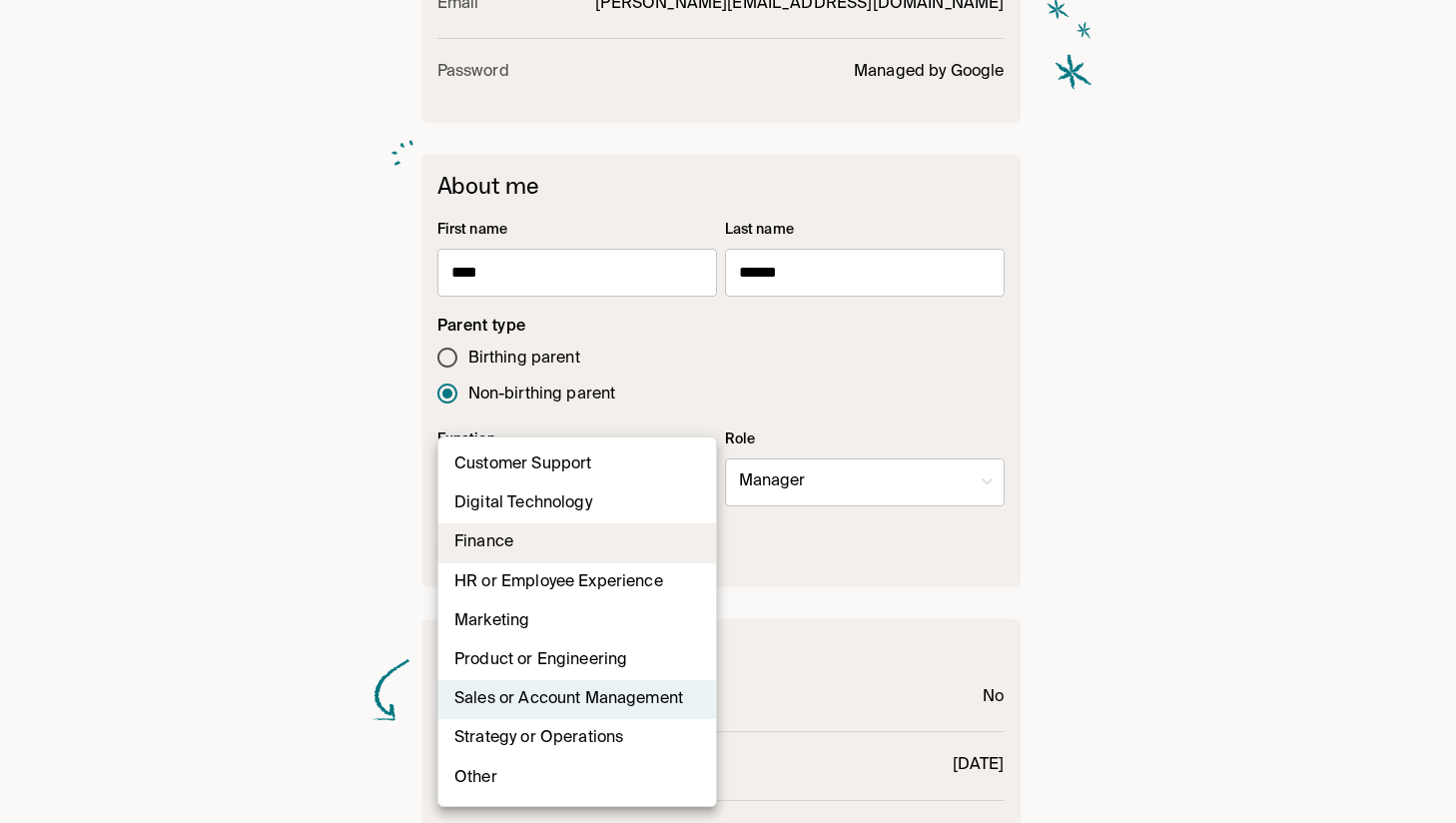 click on "Finance" at bounding box center (577, 542) 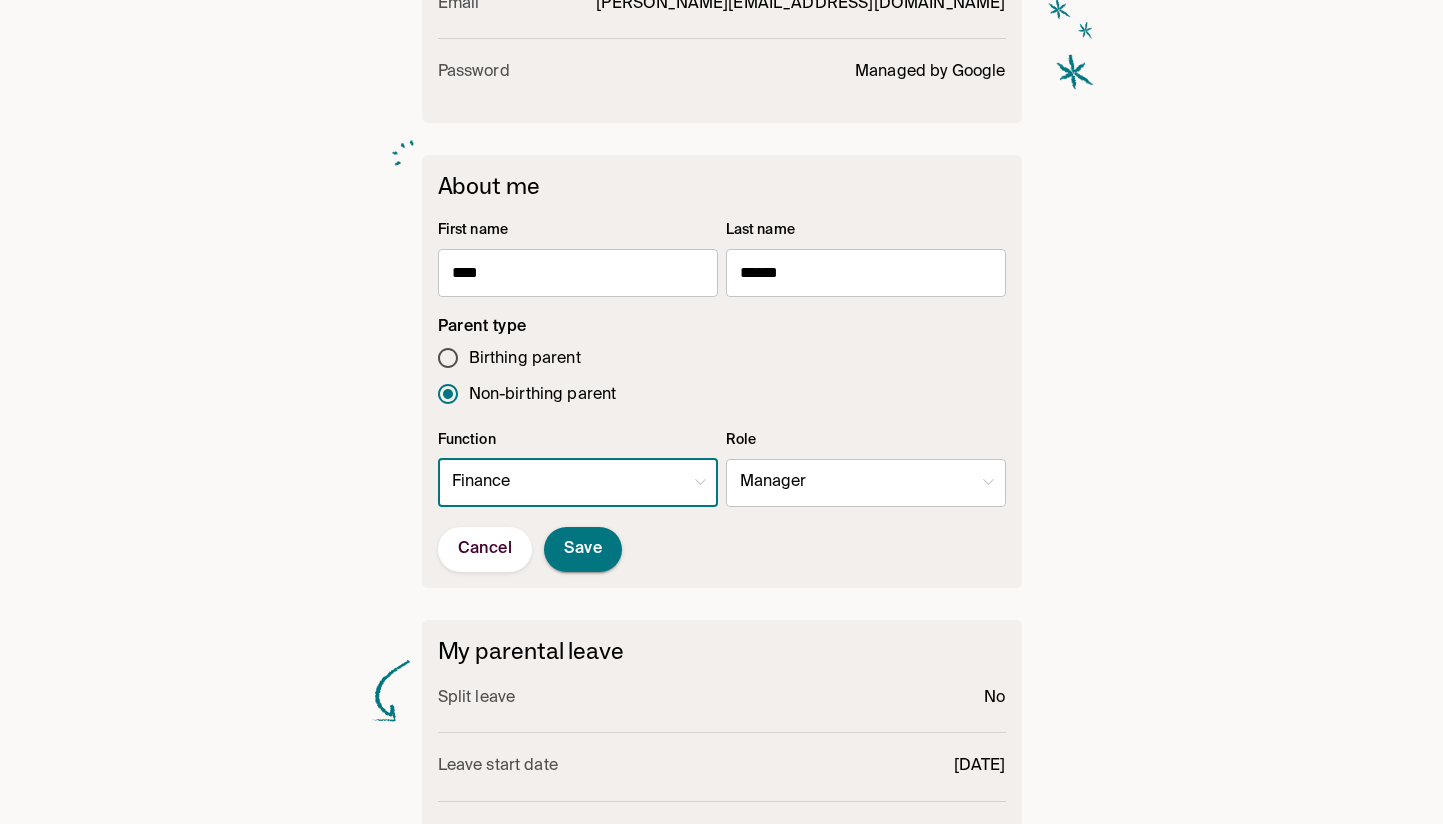 click on "Save" at bounding box center [583, 549] 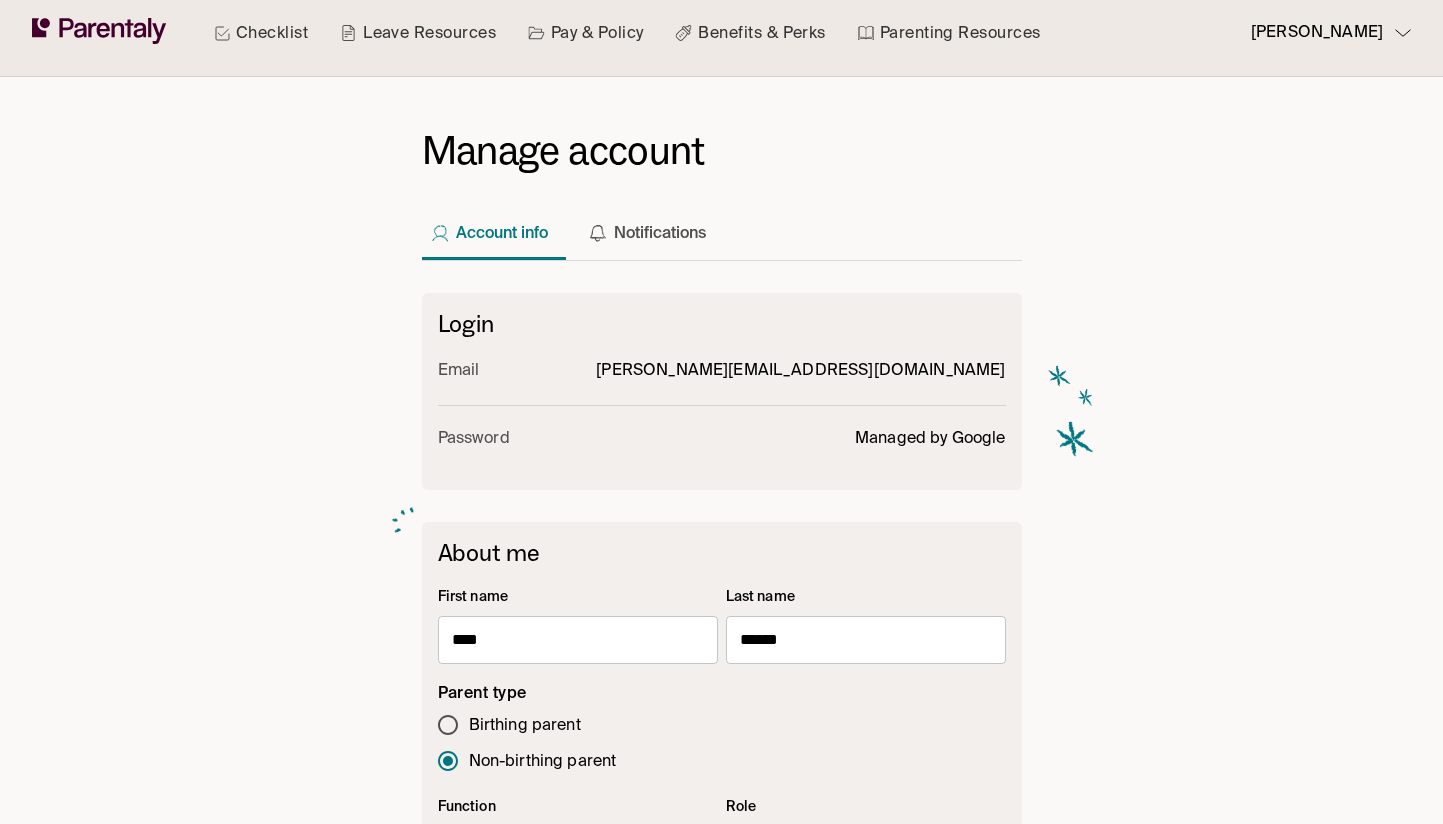 scroll, scrollTop: 0, scrollLeft: 0, axis: both 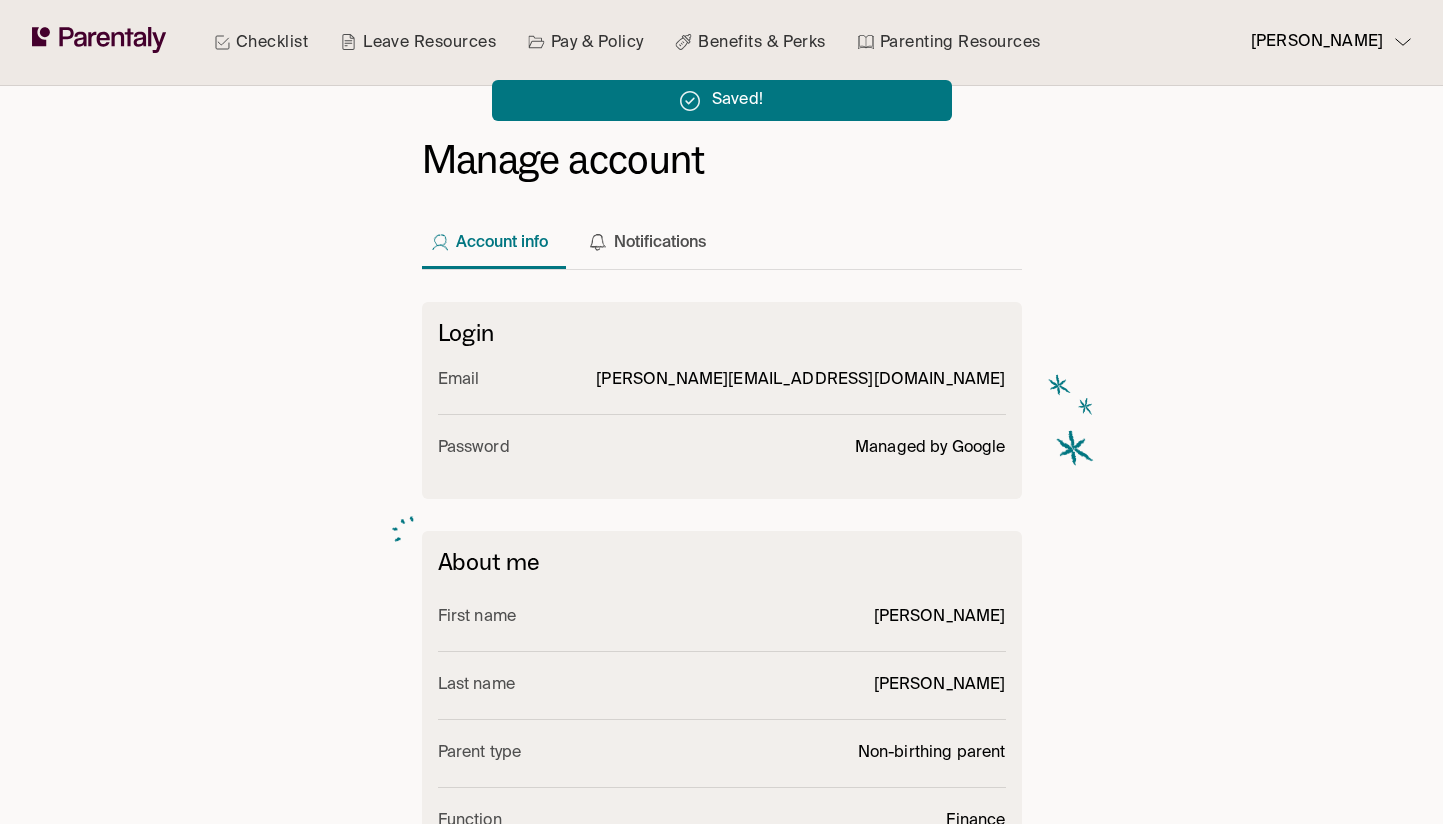 click on "Leave Resources" at bounding box center [418, 42] 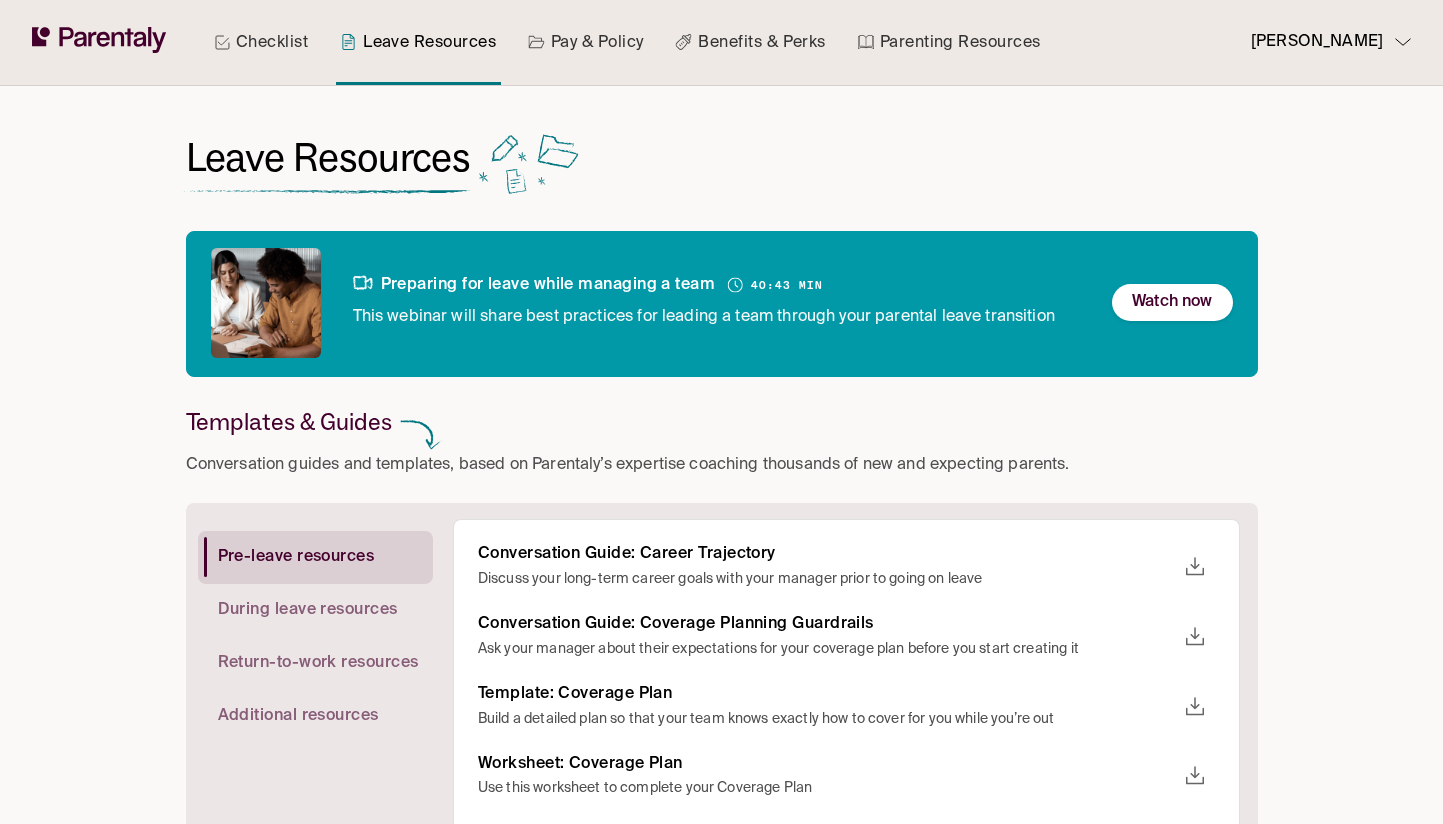 click on "[PERSON_NAME]" at bounding box center (1317, 42) 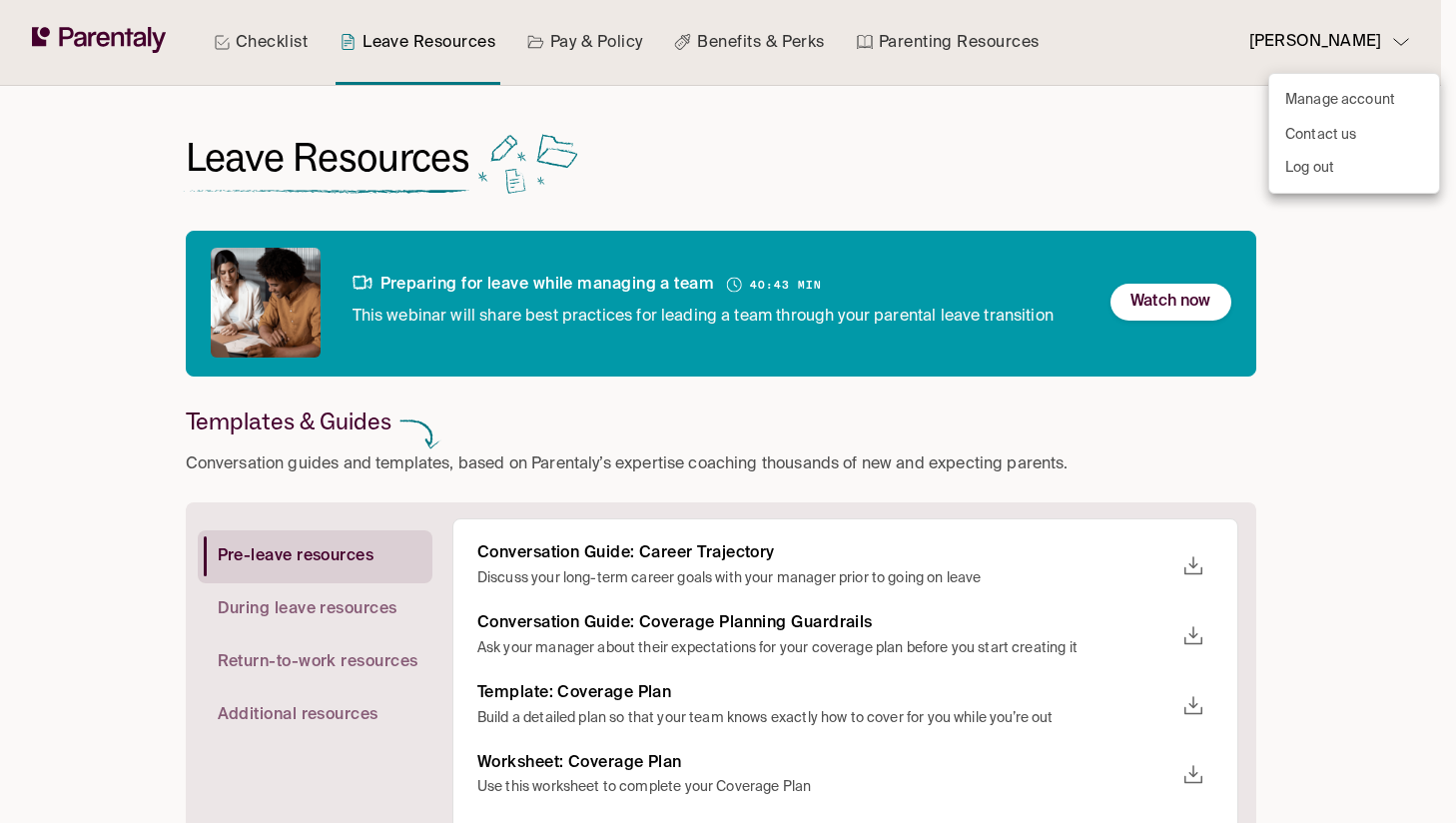 click on "Manage account" at bounding box center [1354, 100] 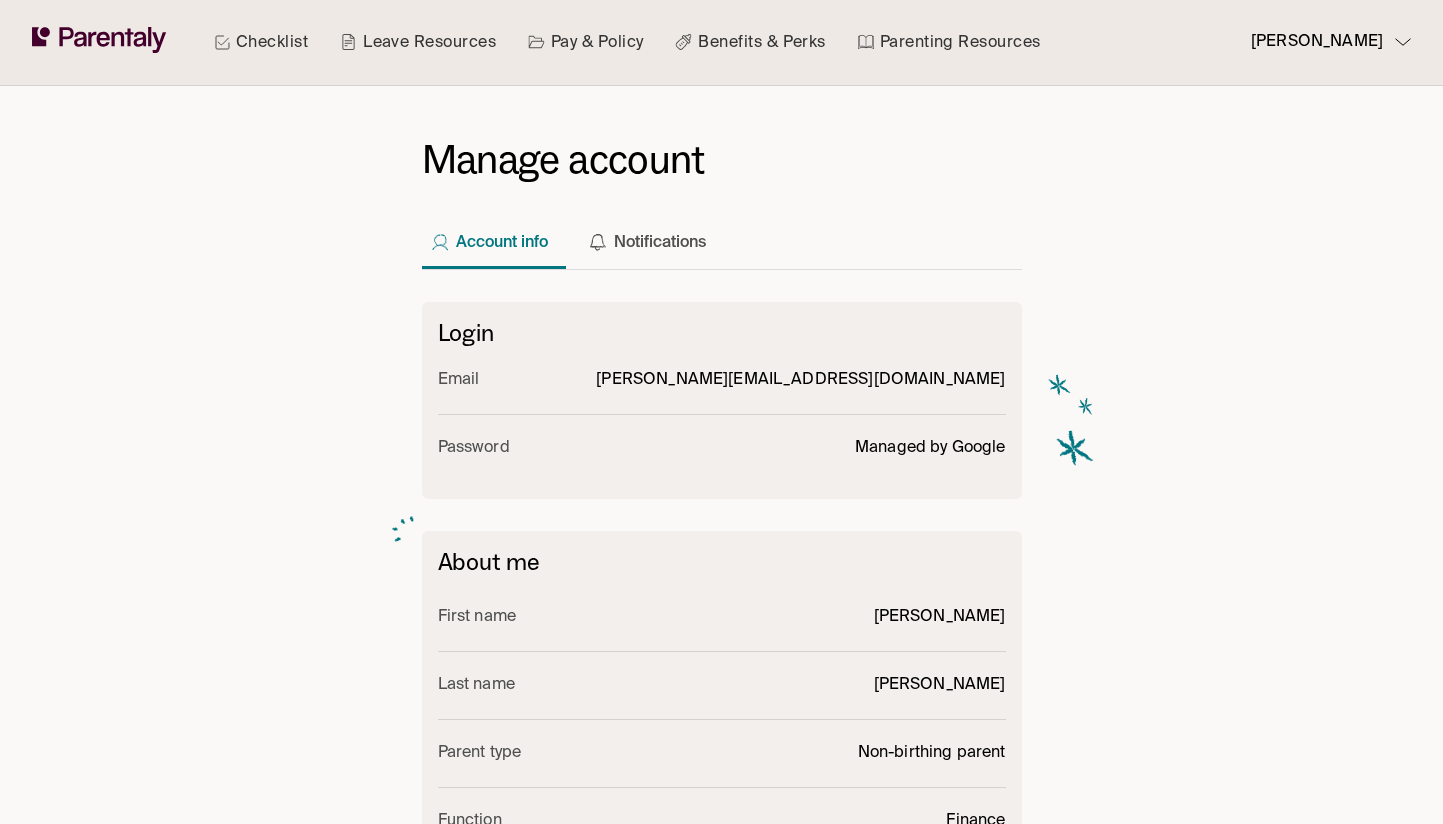 click on "Benefits & Perks" at bounding box center (750, 42) 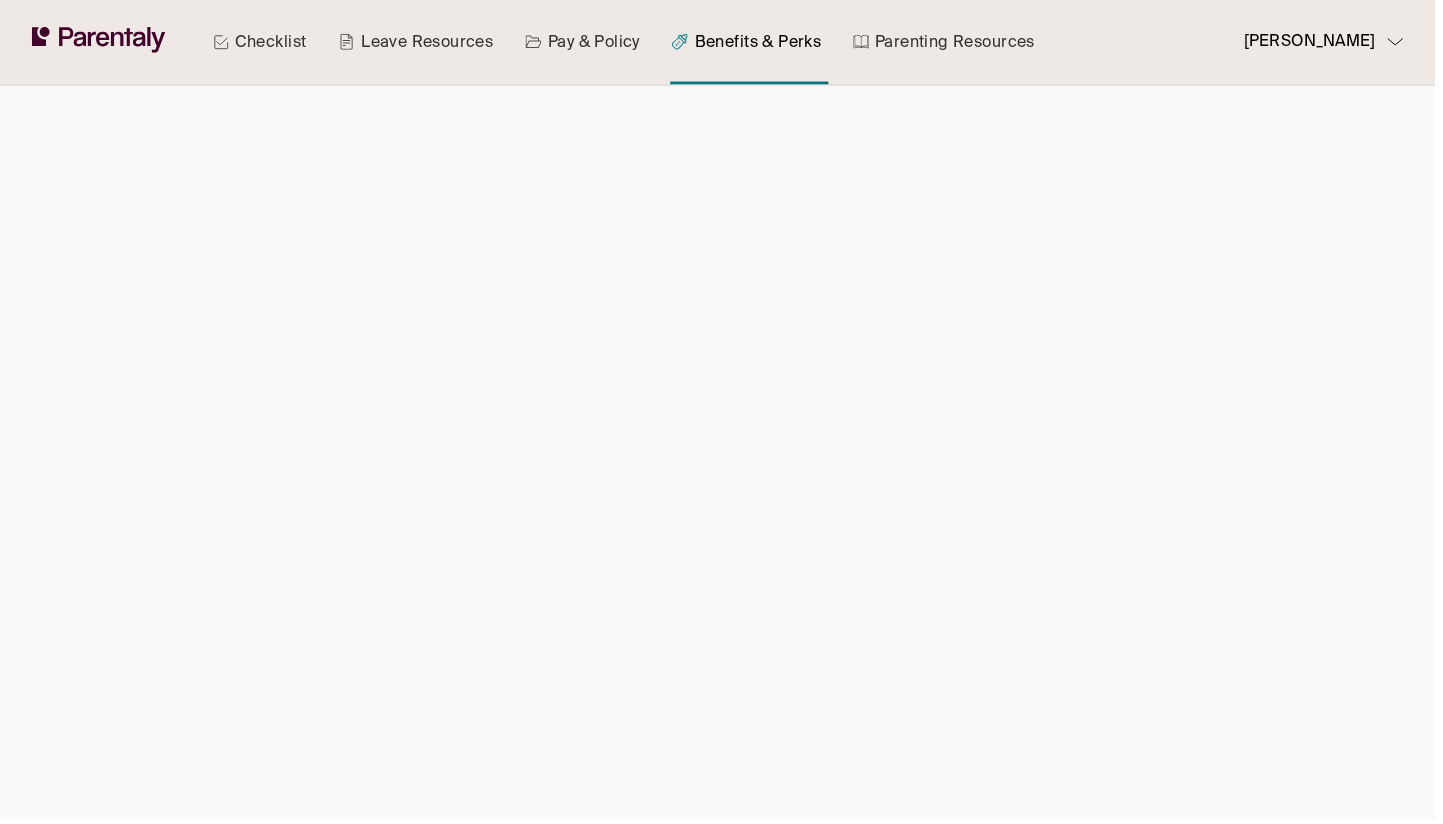 click on "Parenting Resources" at bounding box center (949, 42) 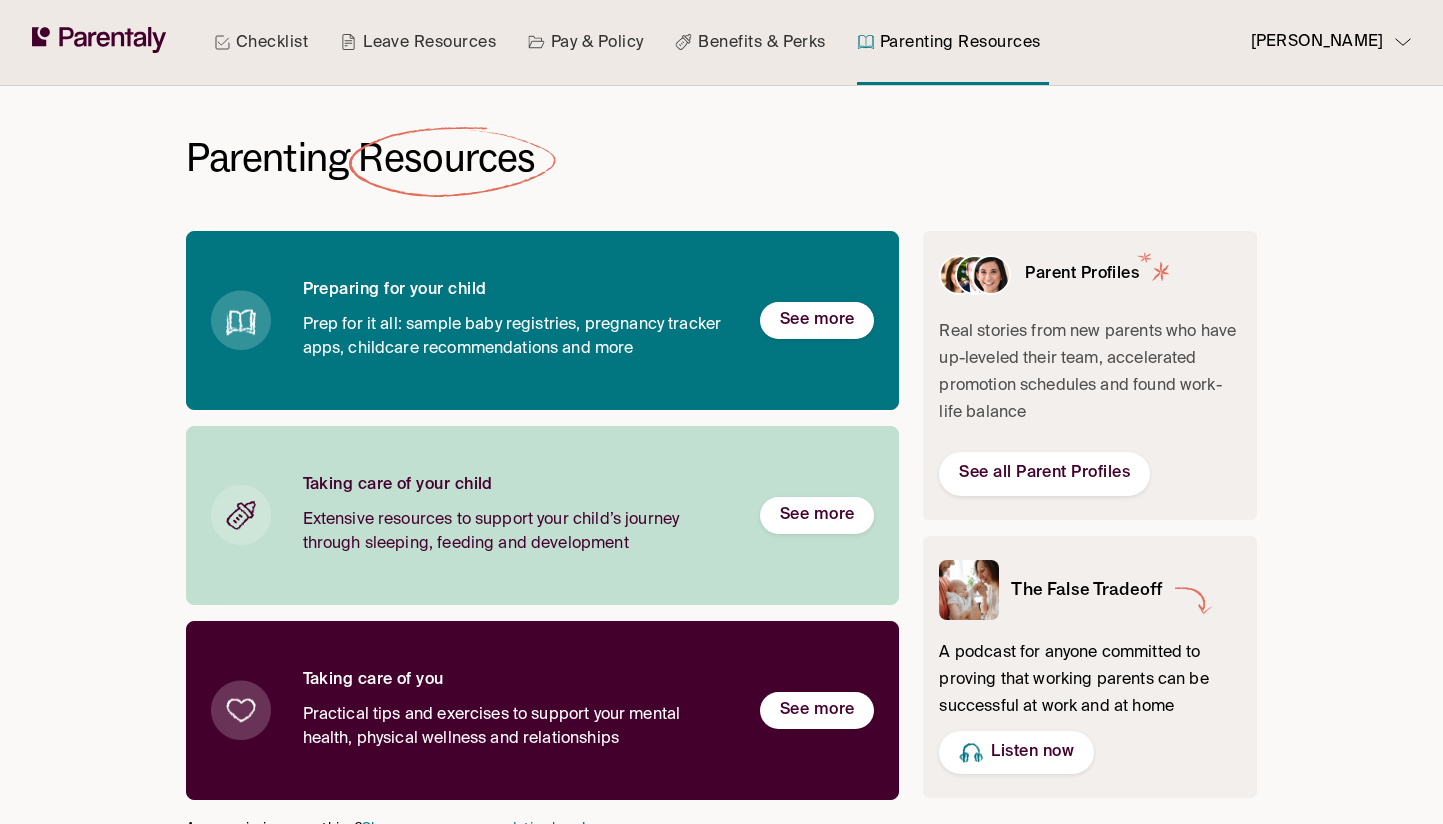 click on "Leave Resources" at bounding box center (418, 42) 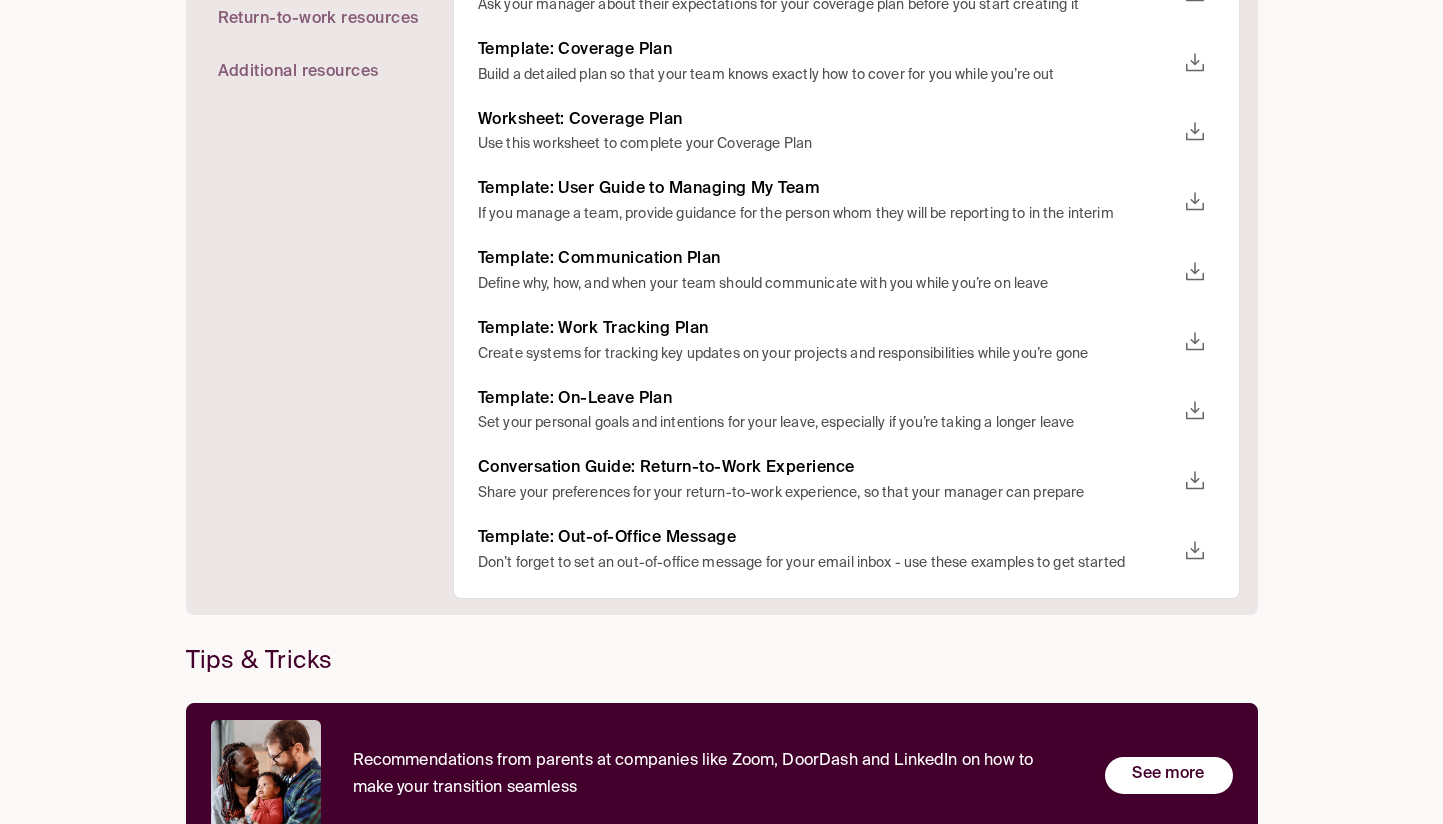scroll, scrollTop: 723, scrollLeft: 0, axis: vertical 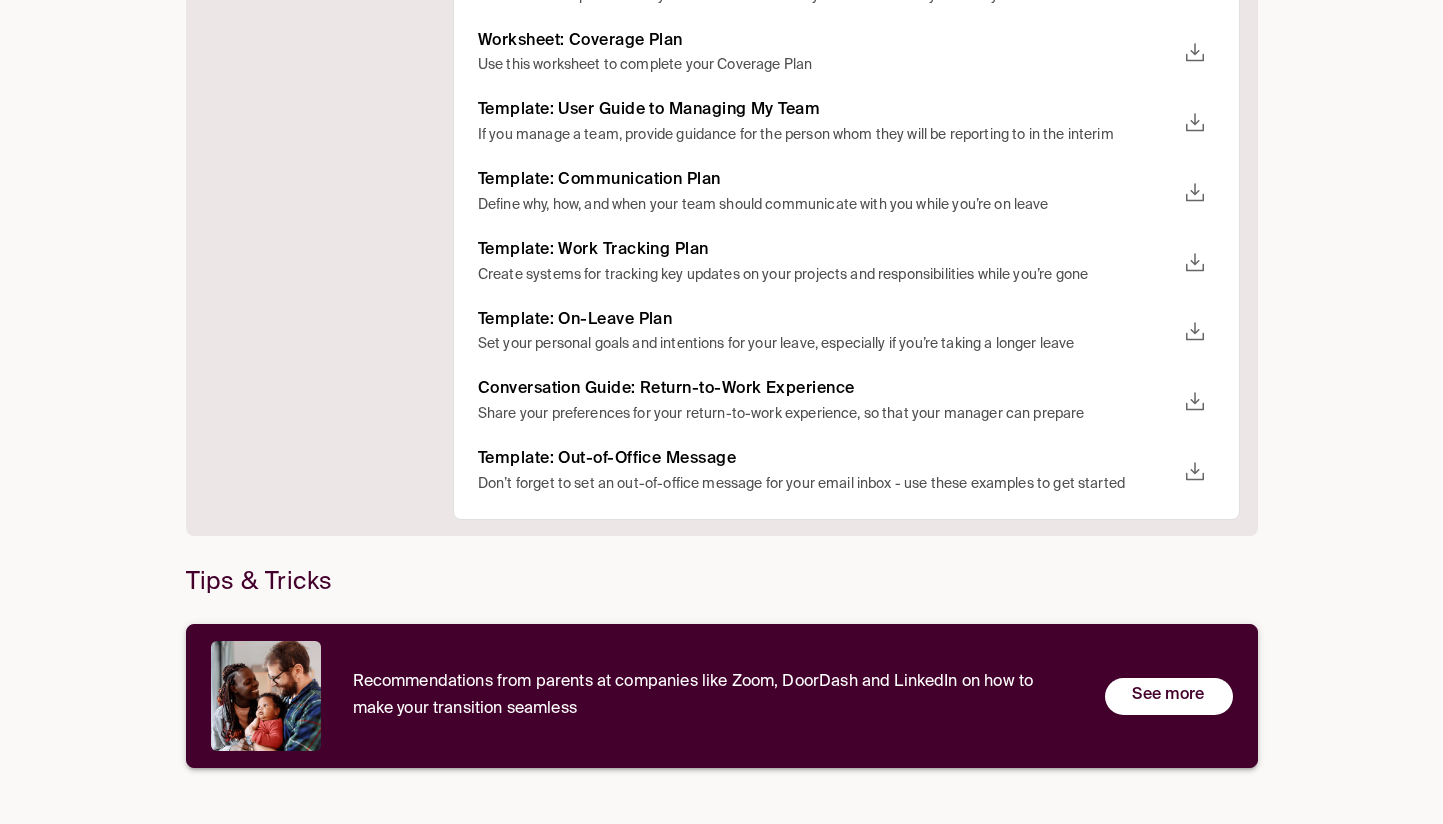 click on "Tips & Tricks Recommendations from parents at companies like Zoom, DoorDash and LinkedIn on how to make your transition seamless See more" at bounding box center (722, 680) 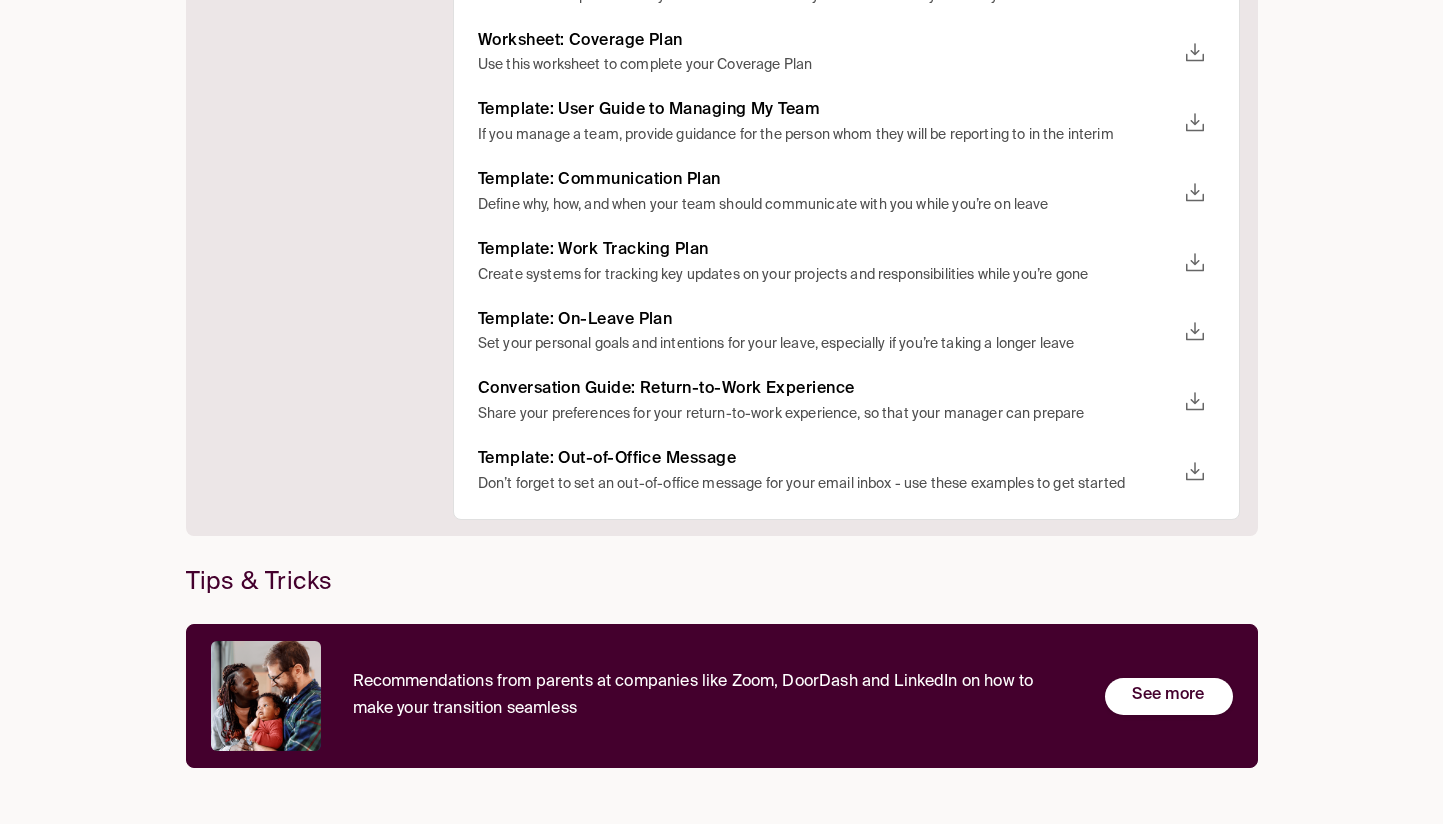 click on "Recommendations from parents at companies like Zoom, DoorDash and LinkedIn on how to make your transition seamless" at bounding box center (713, 696) 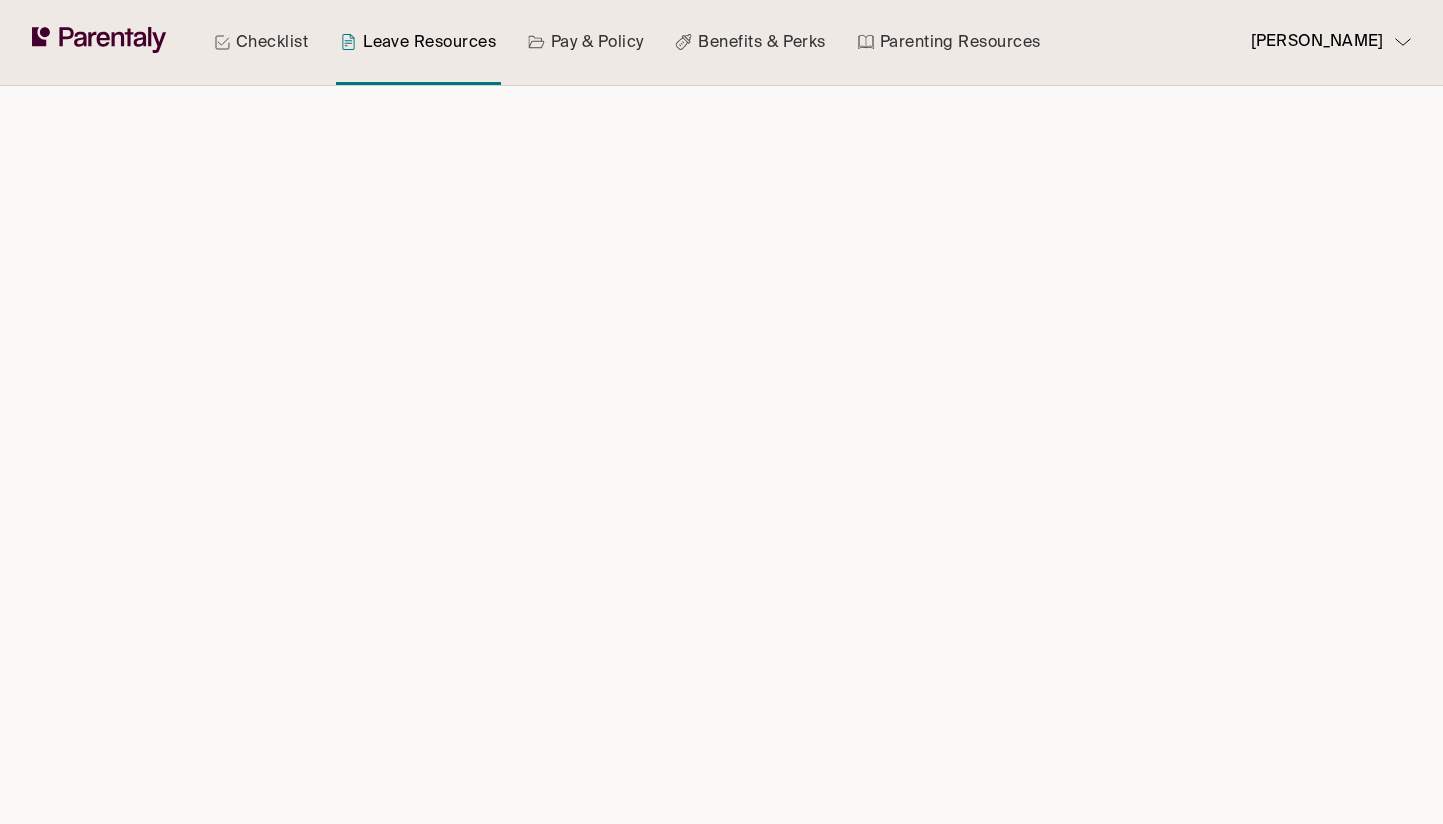 scroll, scrollTop: 0, scrollLeft: 0, axis: both 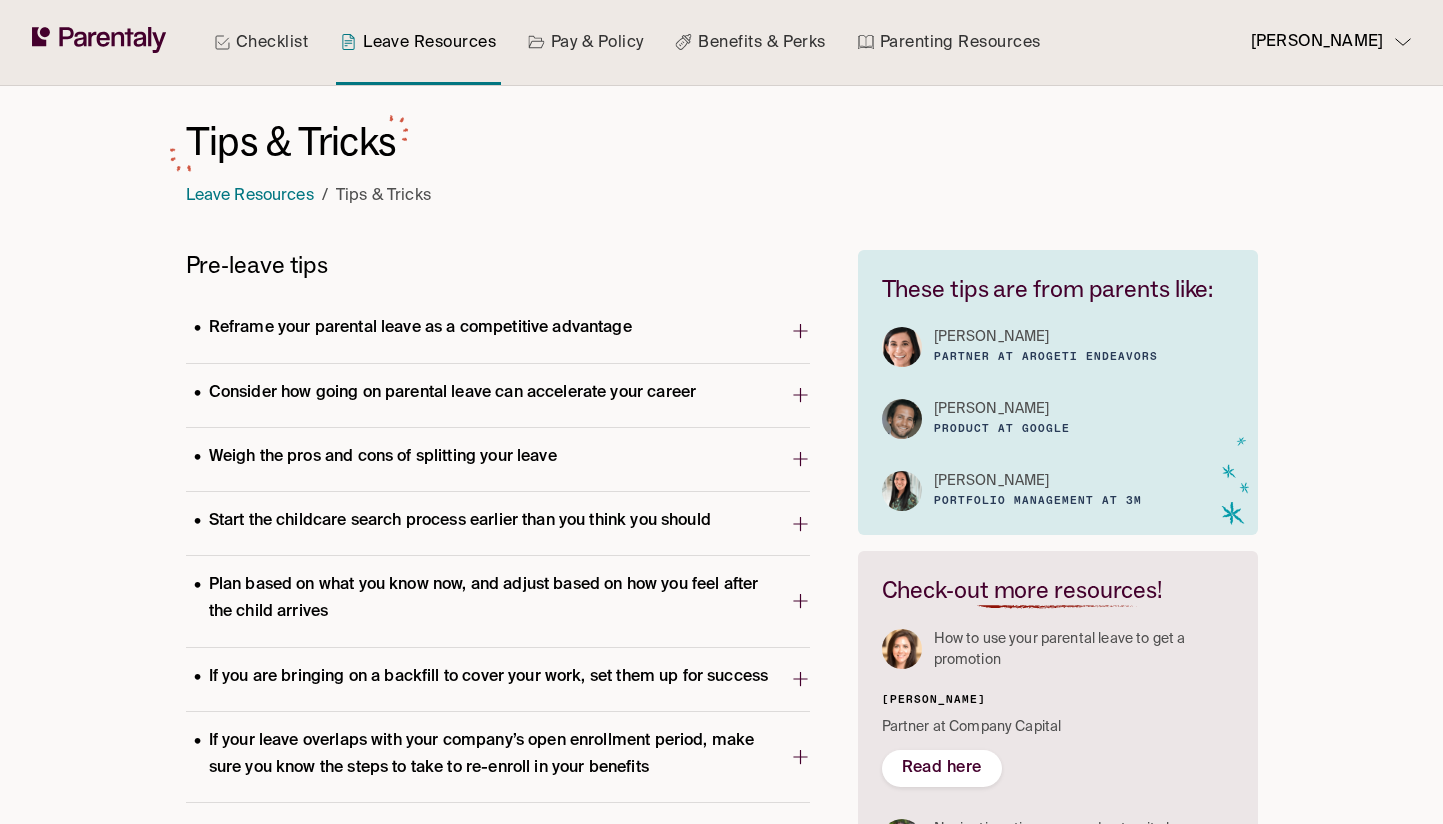 click on "[PERSON_NAME]" at bounding box center (1323, 42) 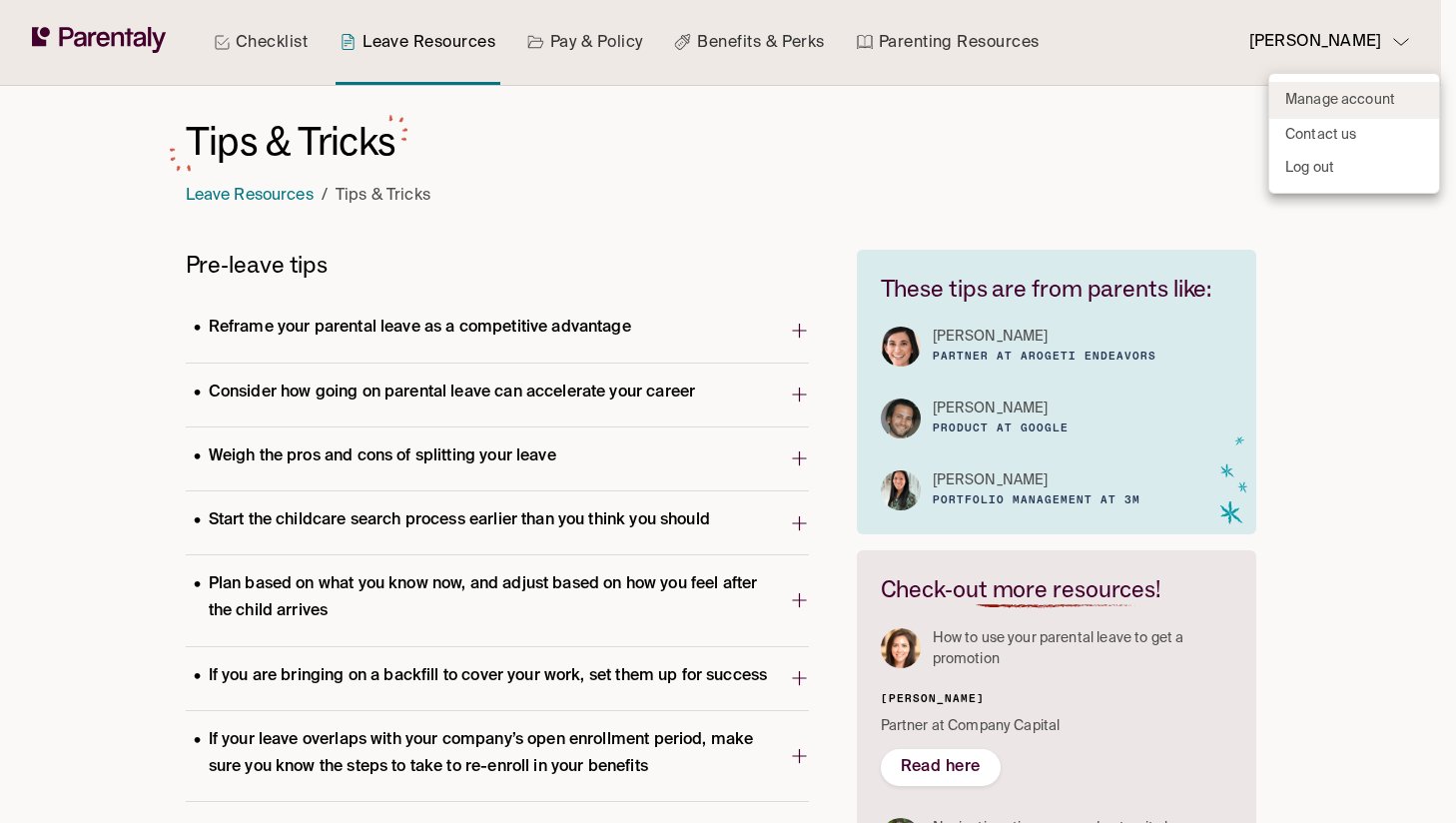click on "Manage account" at bounding box center (1340, 100) 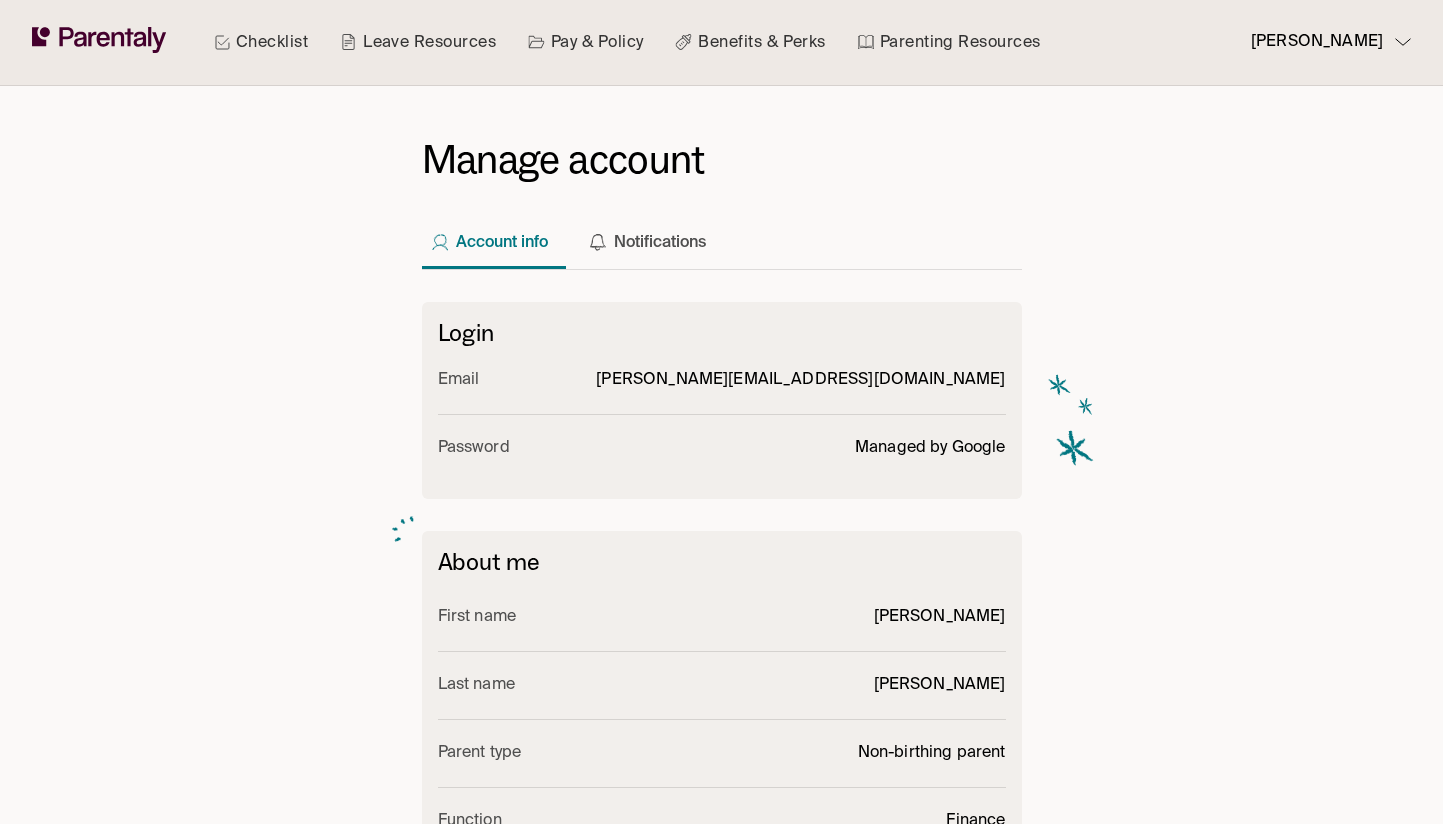 scroll, scrollTop: 619, scrollLeft: 0, axis: vertical 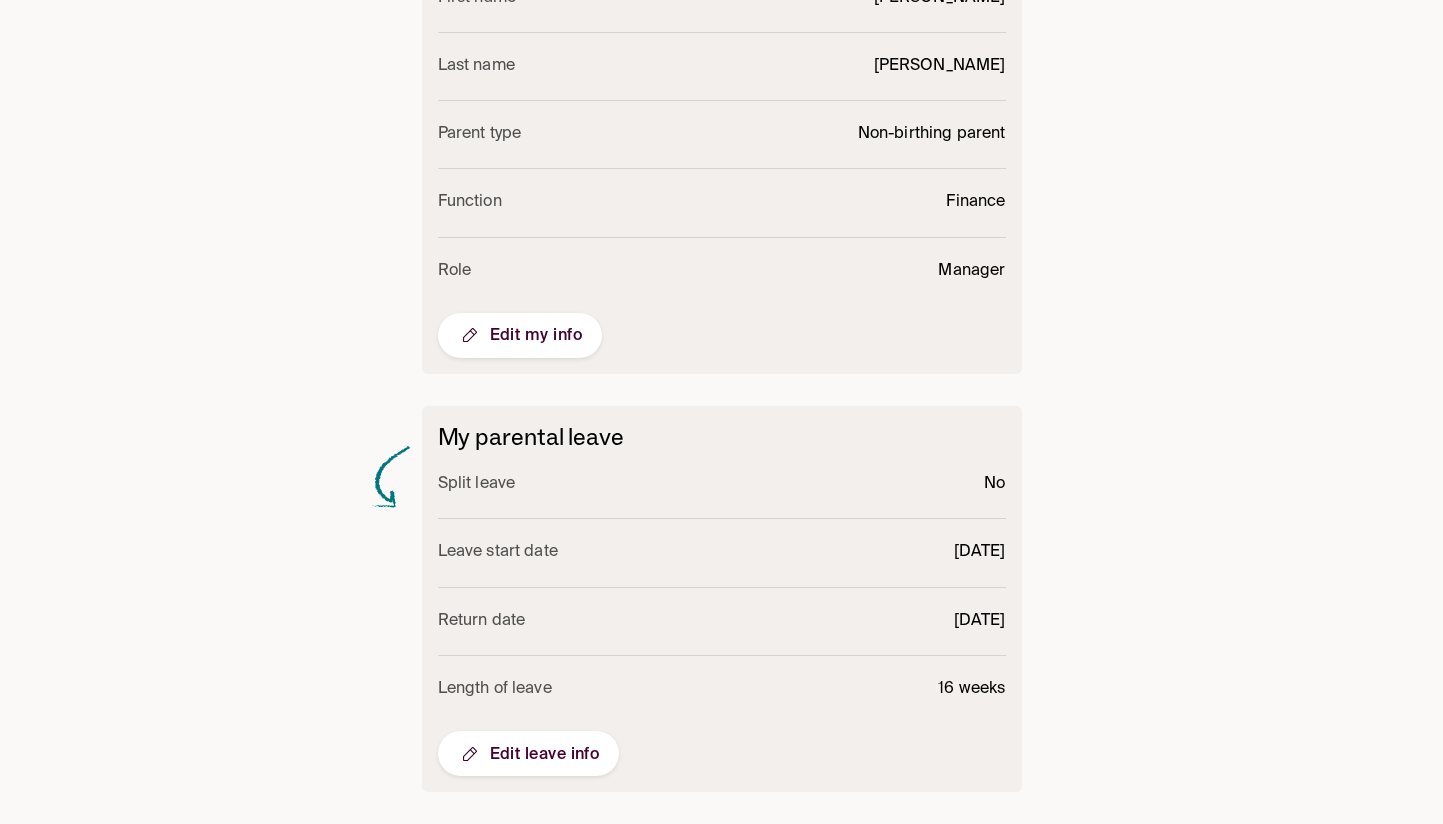 click on "Length of leave 16 weeks" at bounding box center (722, 689) 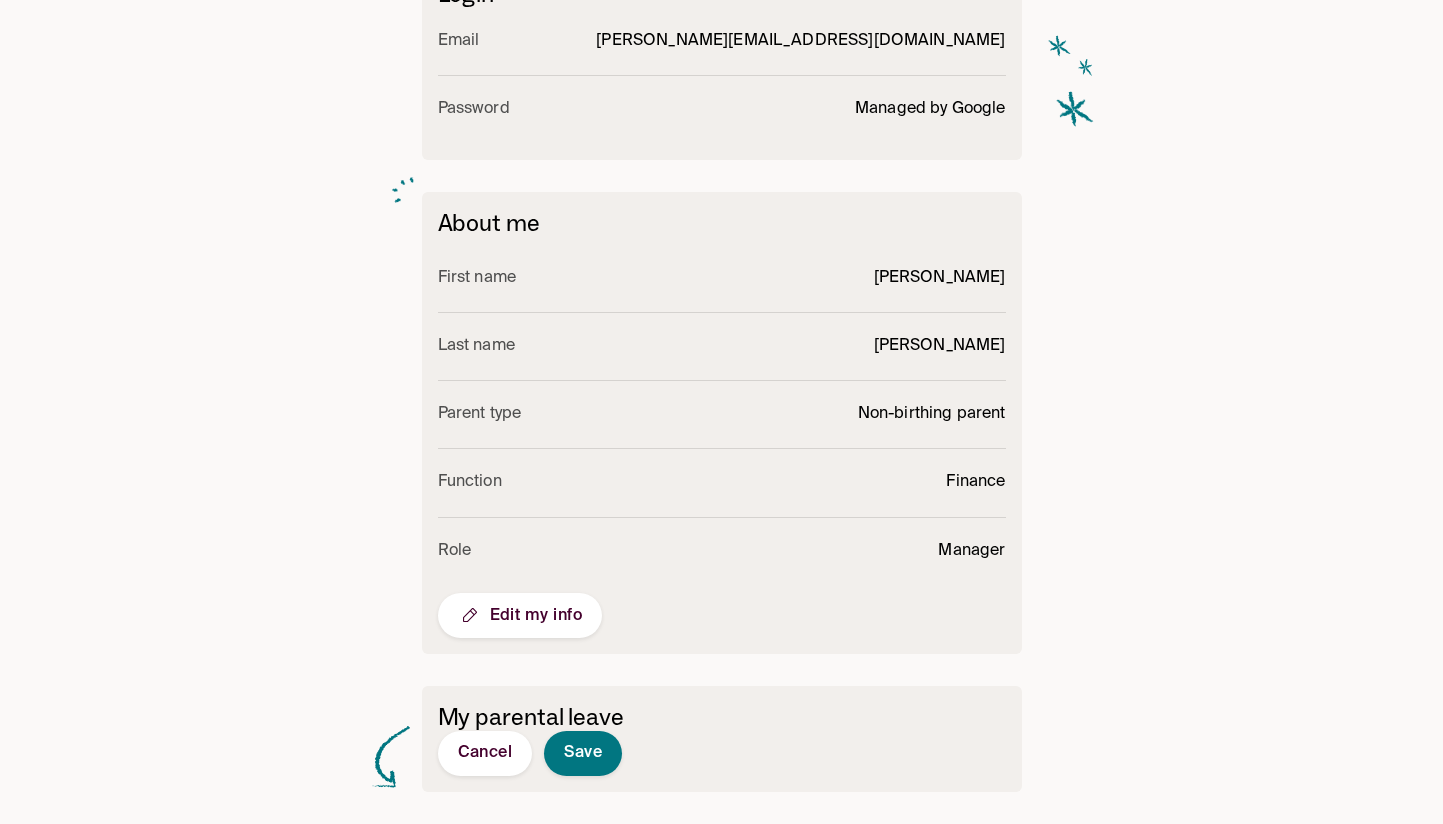 scroll, scrollTop: 619, scrollLeft: 0, axis: vertical 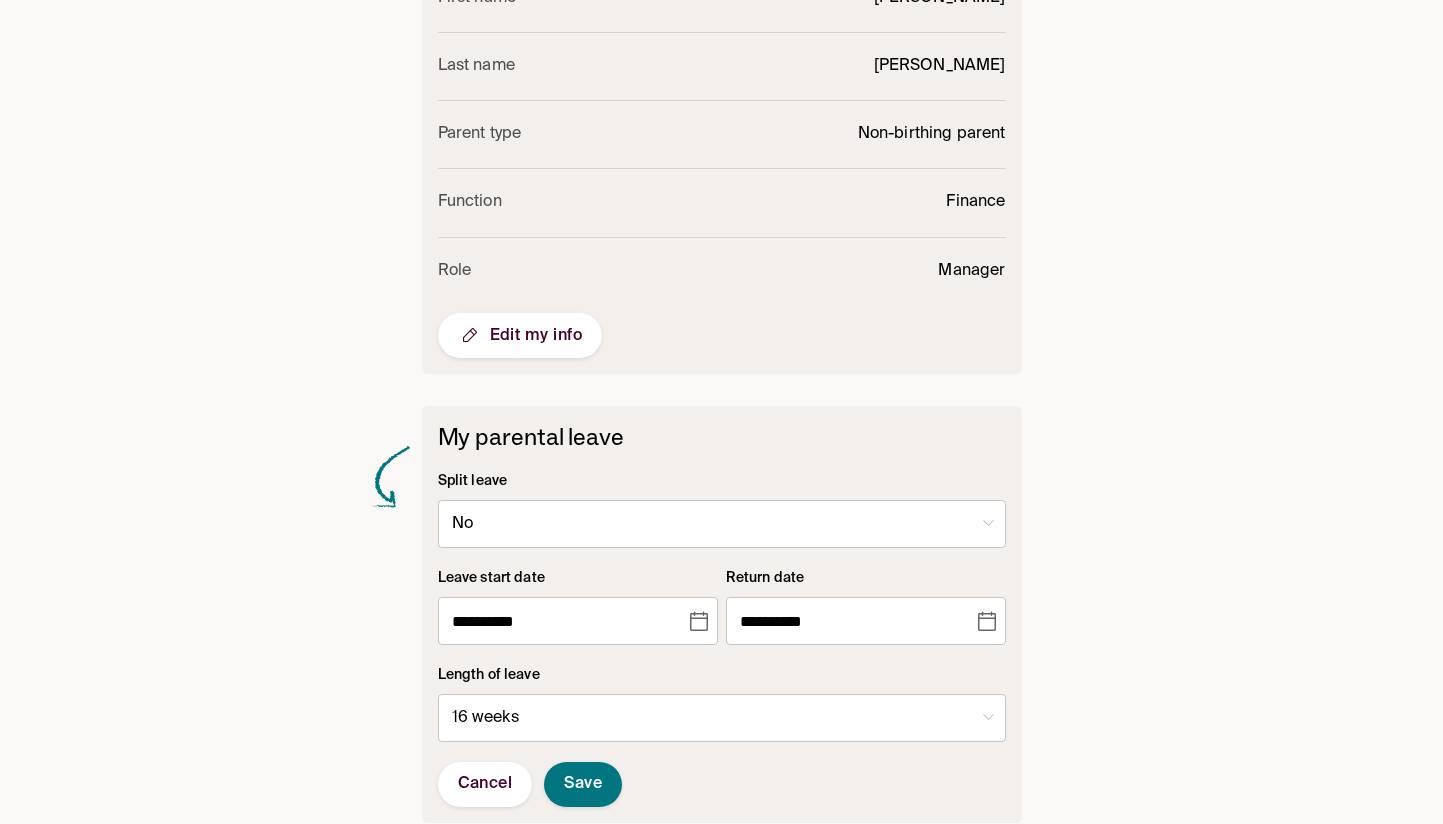 click on "Edit my info" at bounding box center (520, 335) 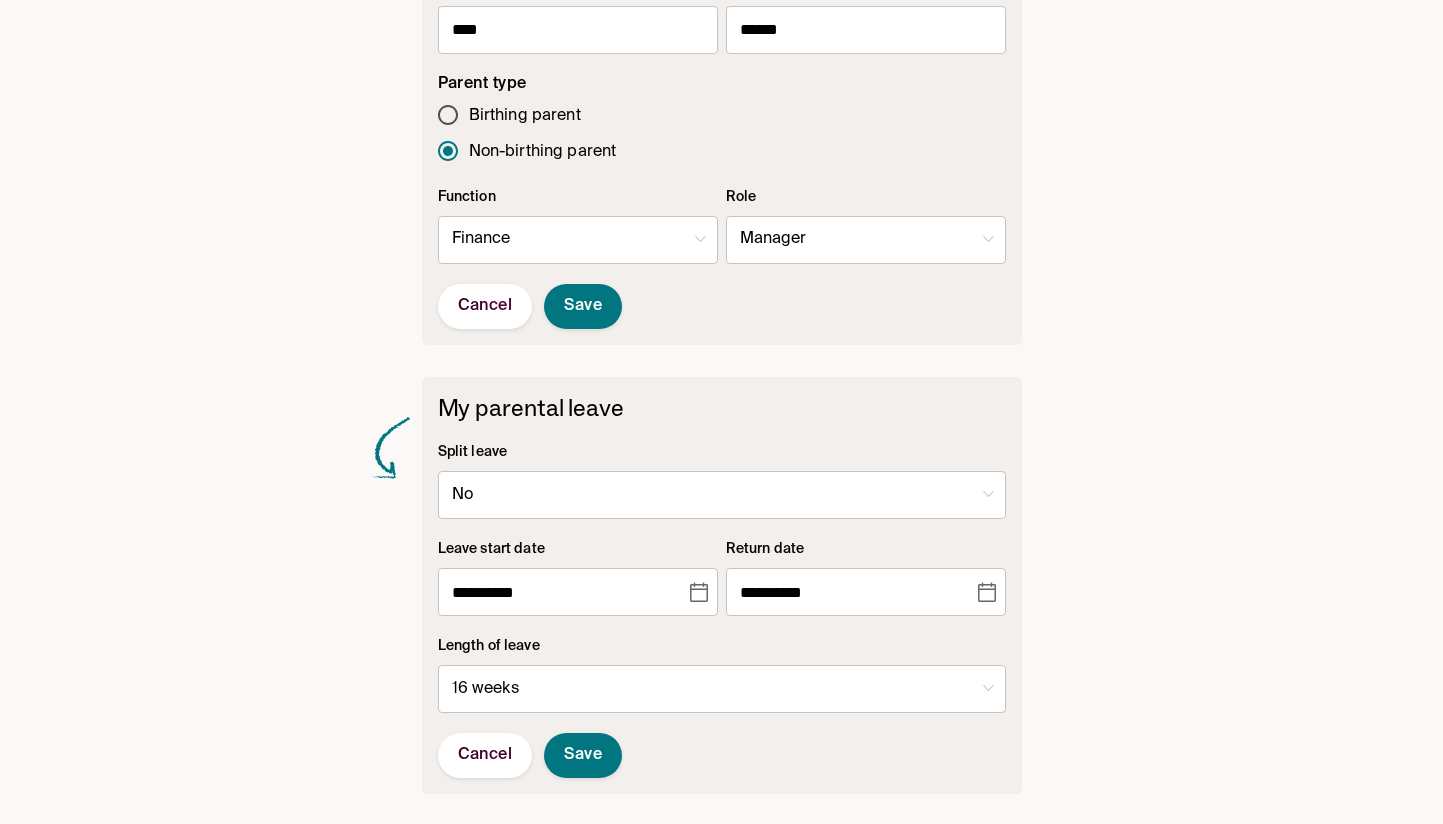 click on "**********" at bounding box center (721, 103) 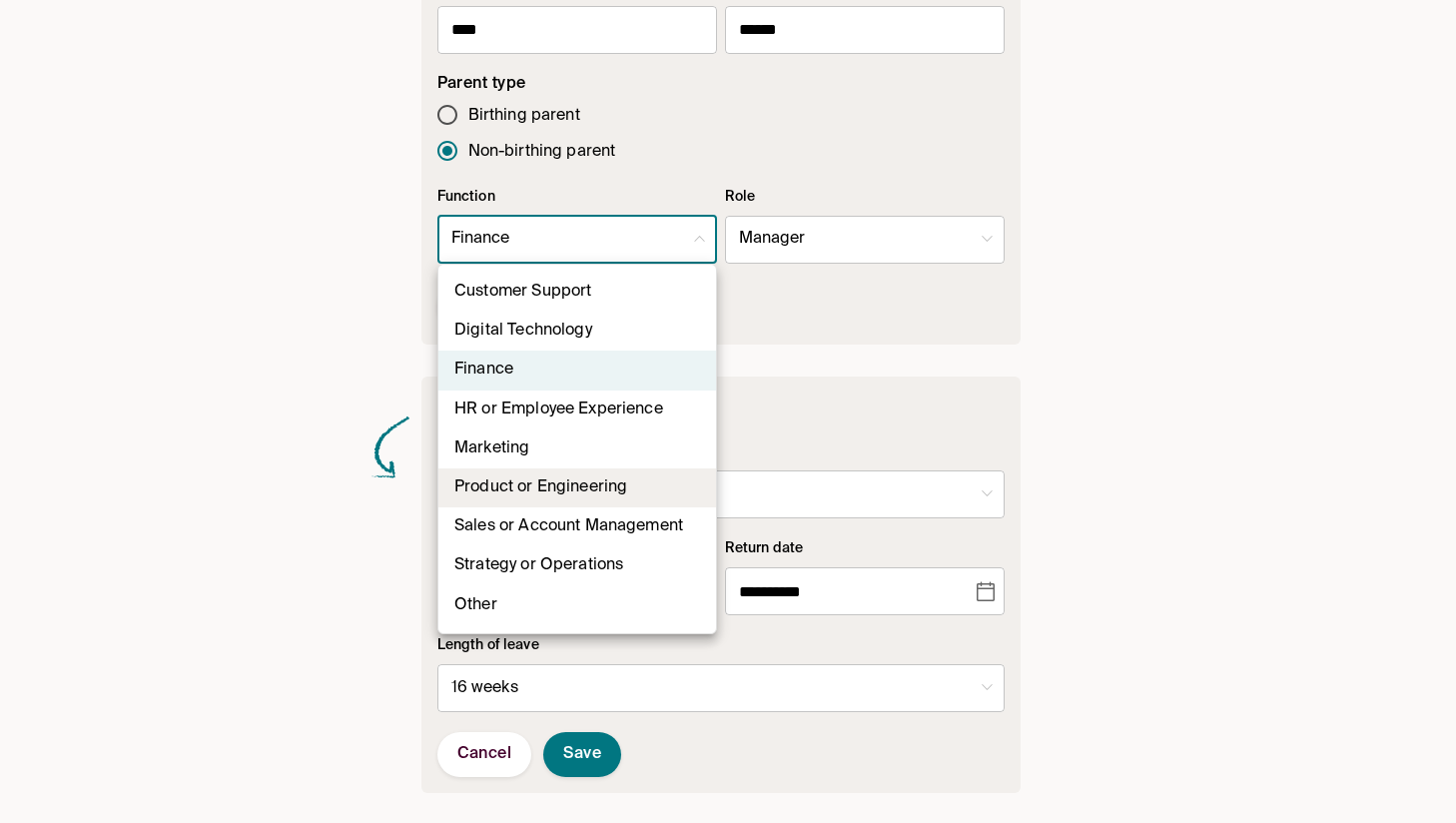 click on "Product or Engineering" at bounding box center [577, 487] 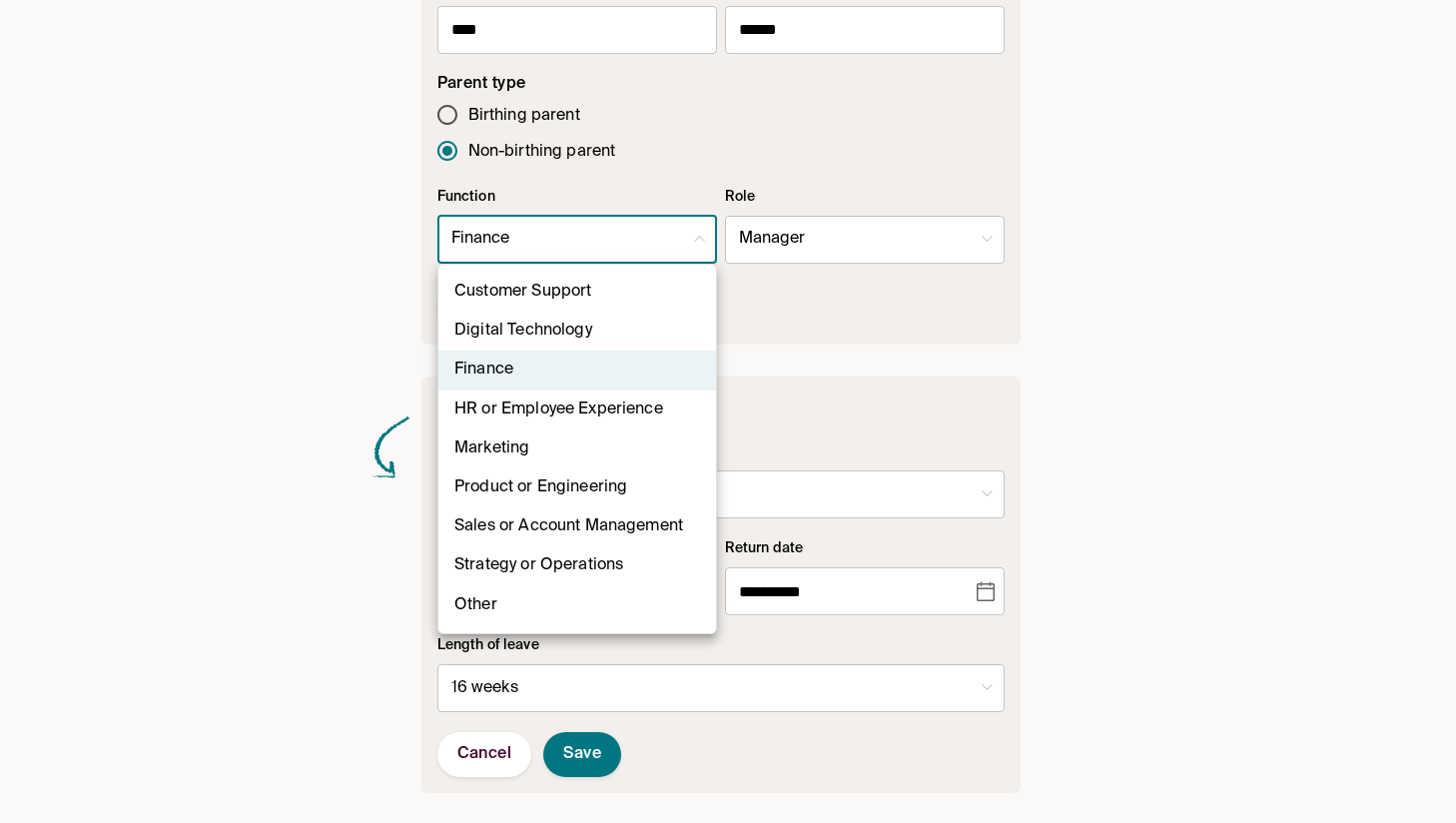 type on "*" 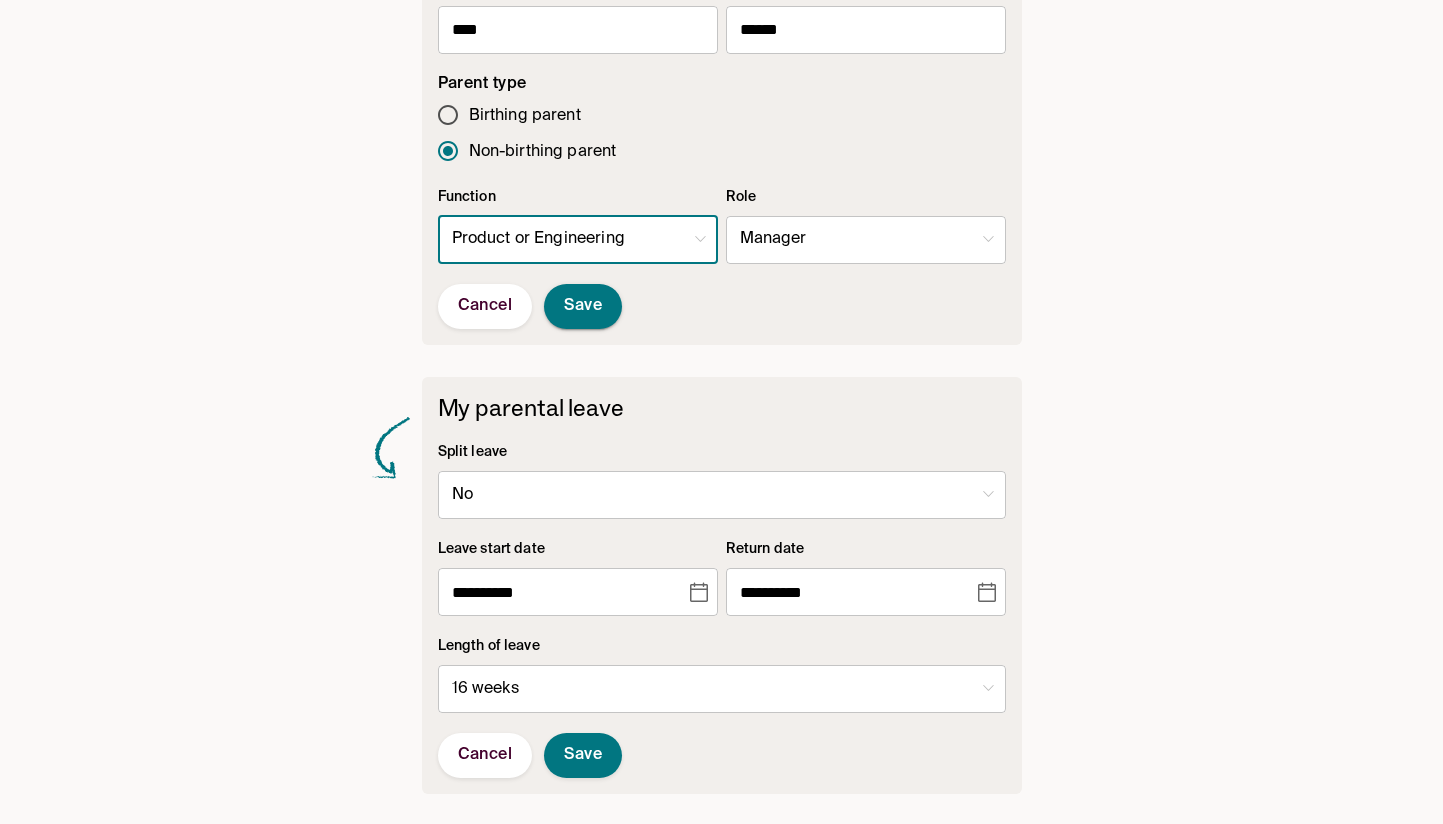 drag, startPoint x: 620, startPoint y: 292, endPoint x: 590, endPoint y: 298, distance: 30.594116 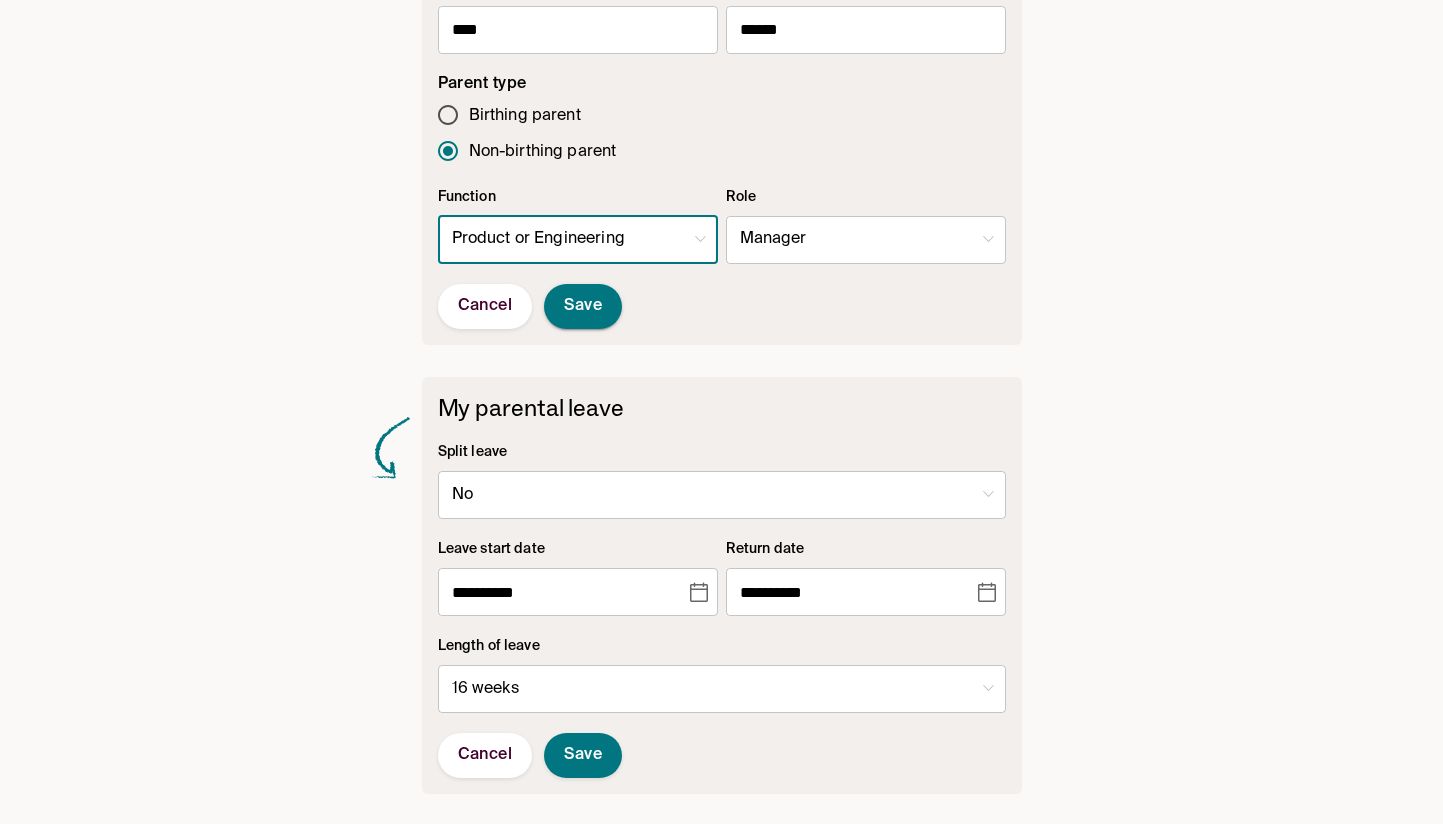 click on "Cancel Save" at bounding box center [722, 306] 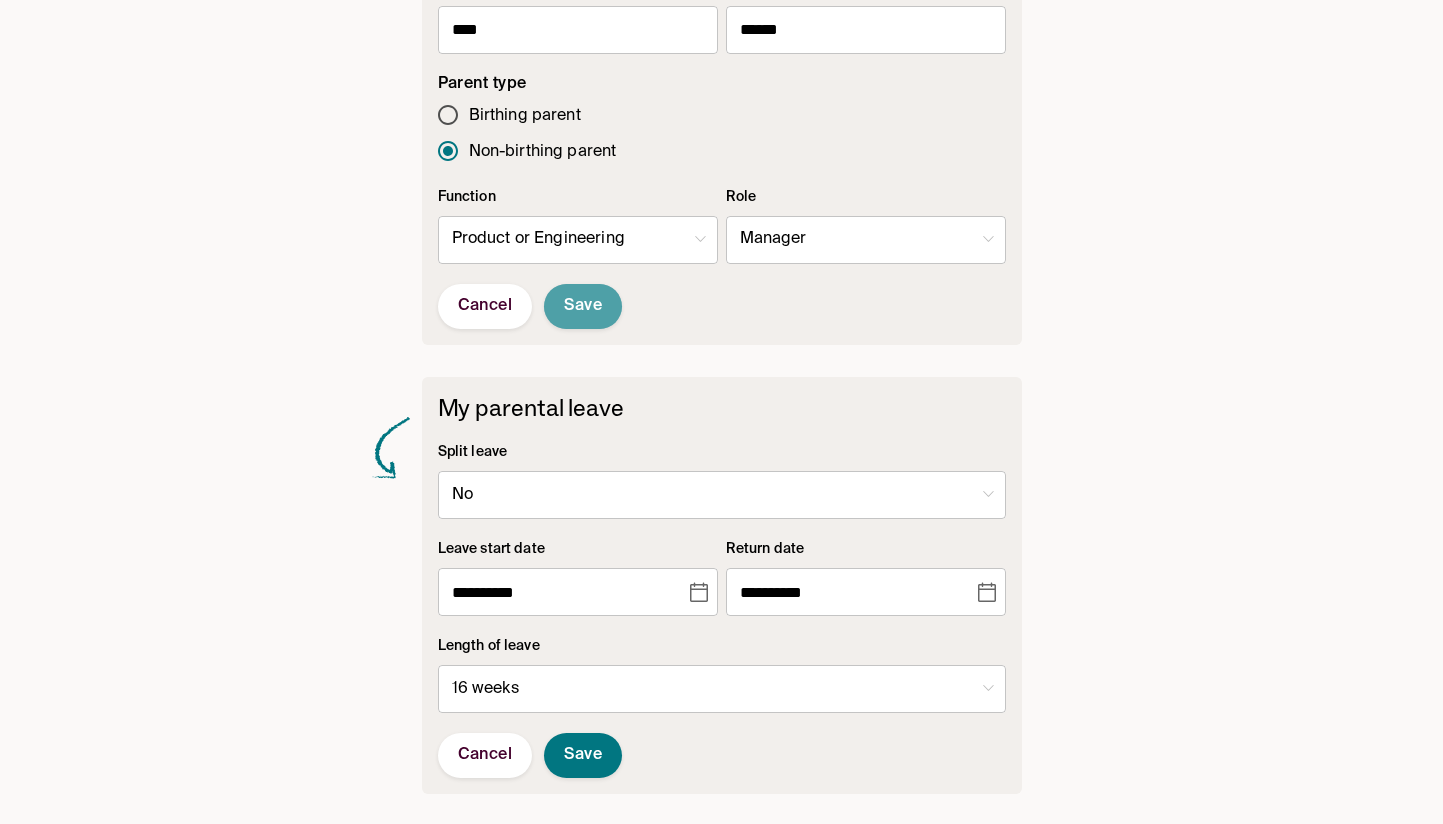 drag, startPoint x: 579, startPoint y: 301, endPoint x: 587, endPoint y: 382, distance: 81.394104 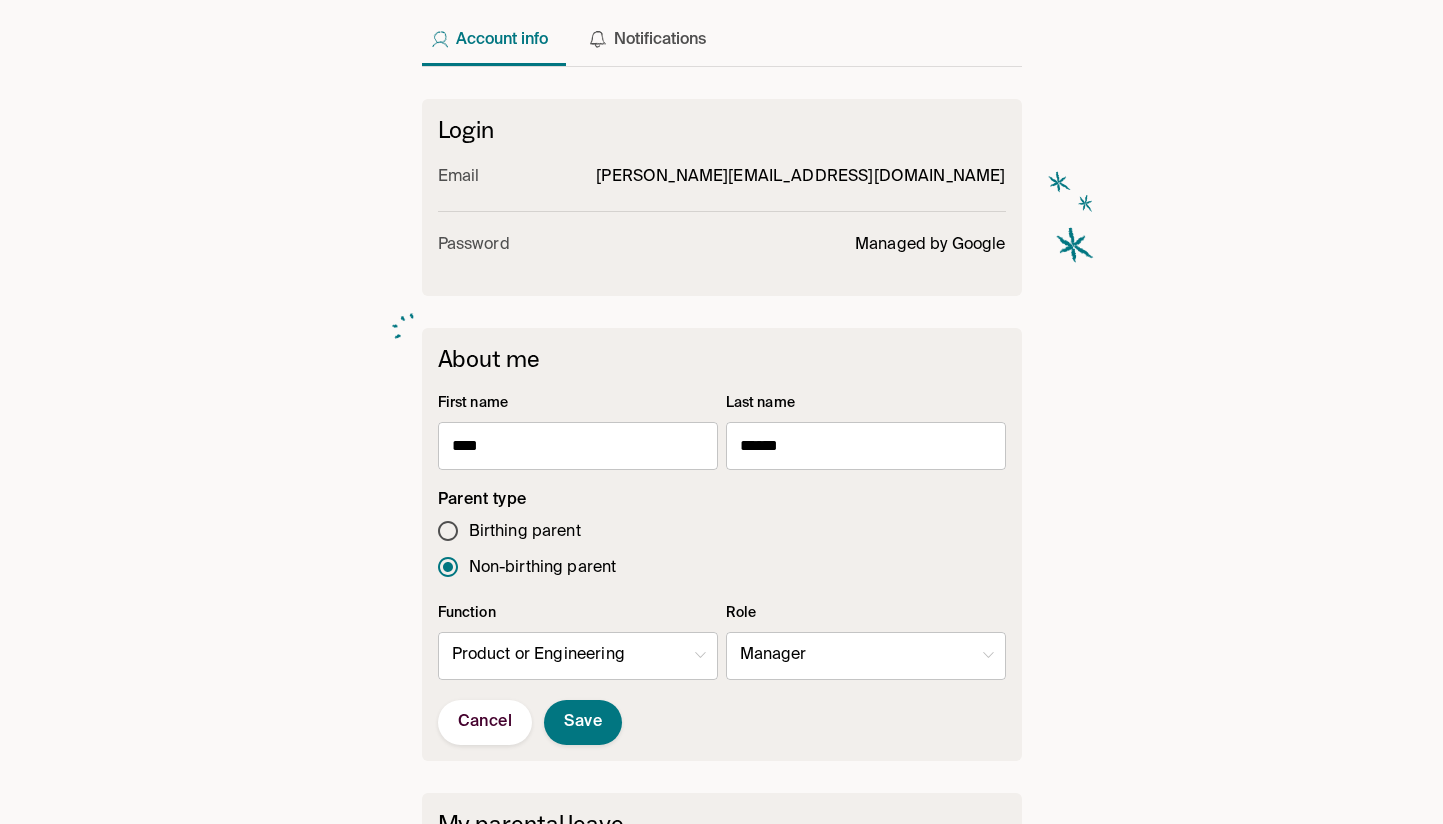 scroll, scrollTop: 0, scrollLeft: 0, axis: both 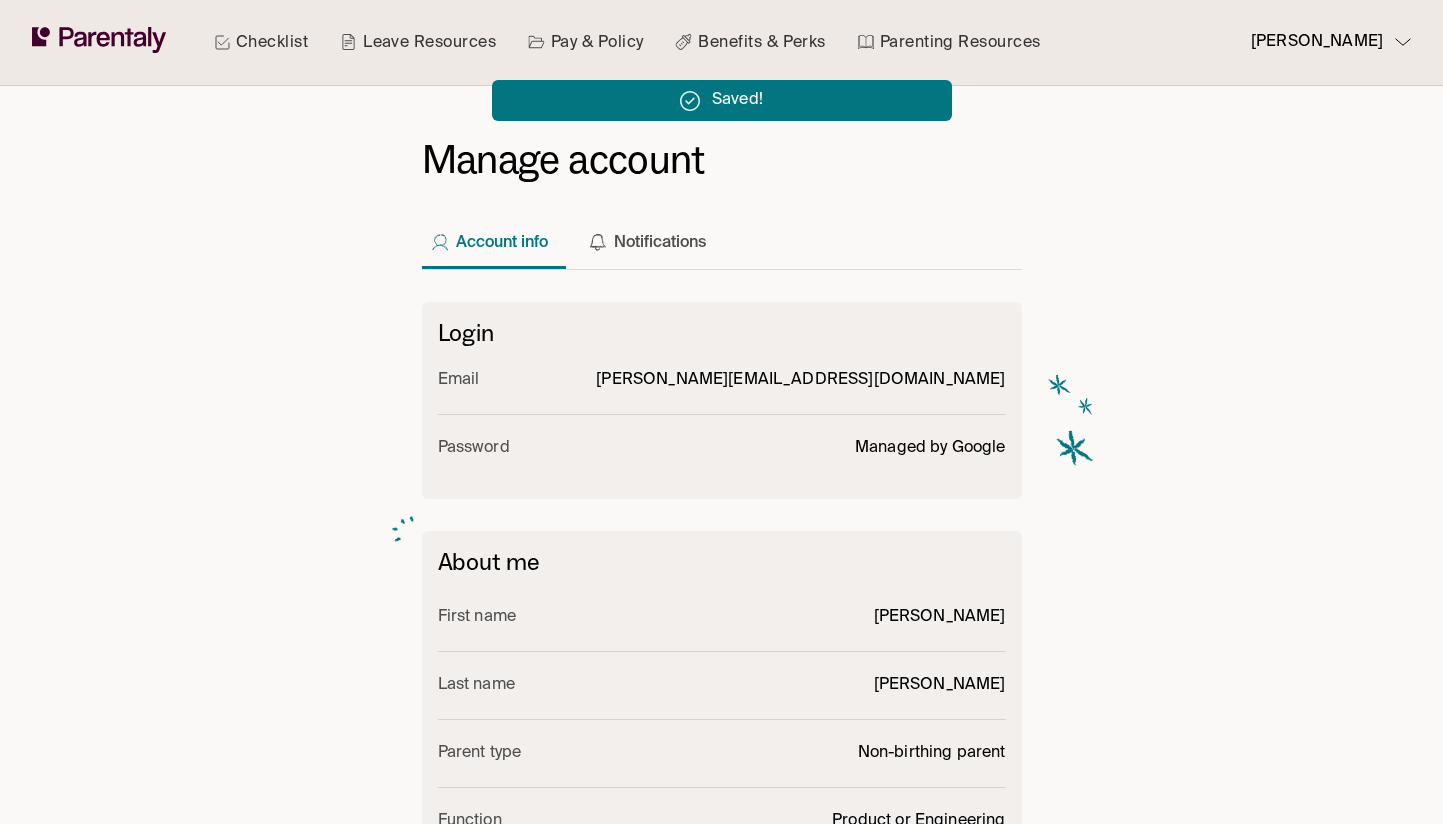 click on "Saved!" at bounding box center [722, 72] 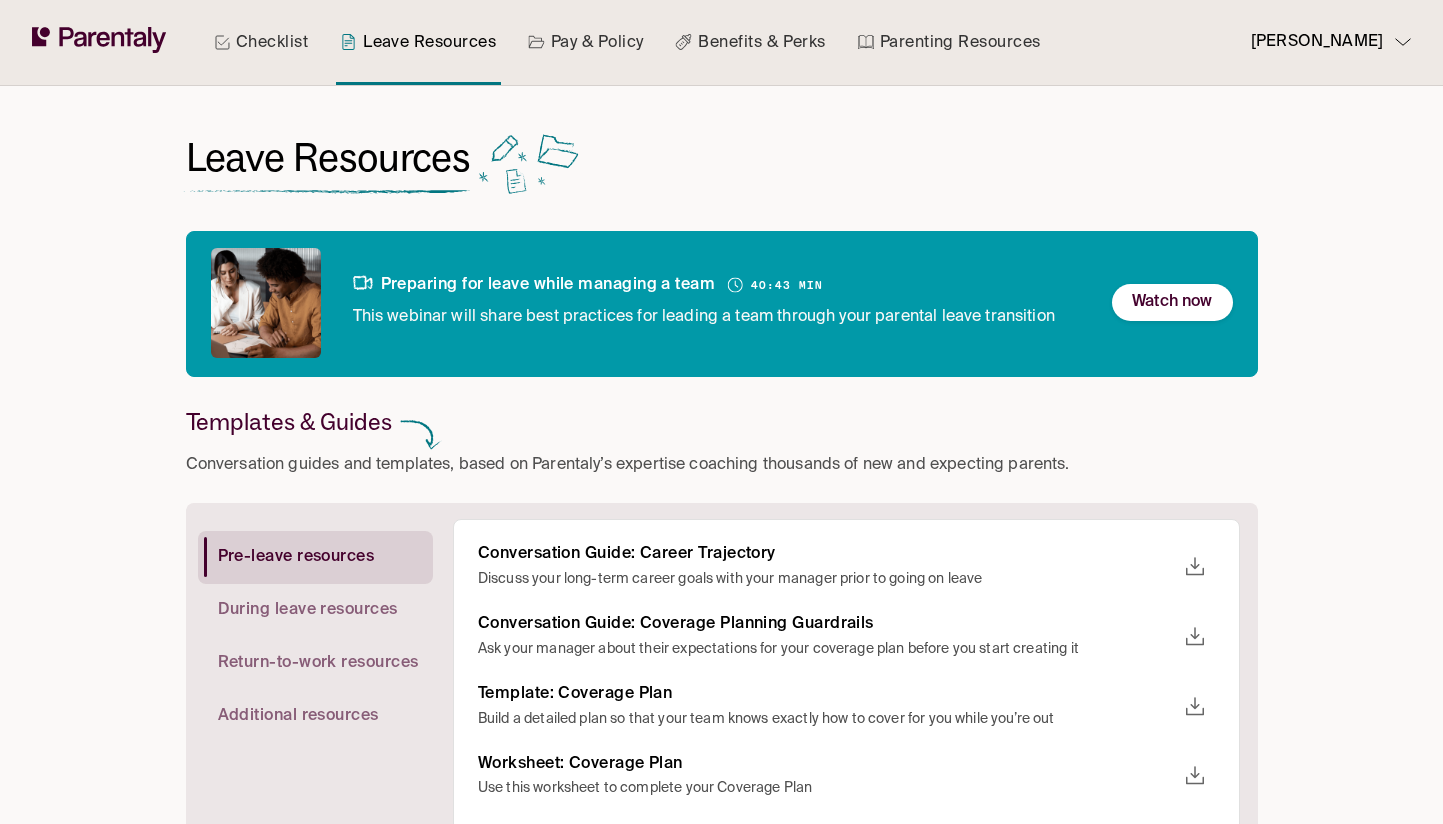 scroll, scrollTop: 0, scrollLeft: 0, axis: both 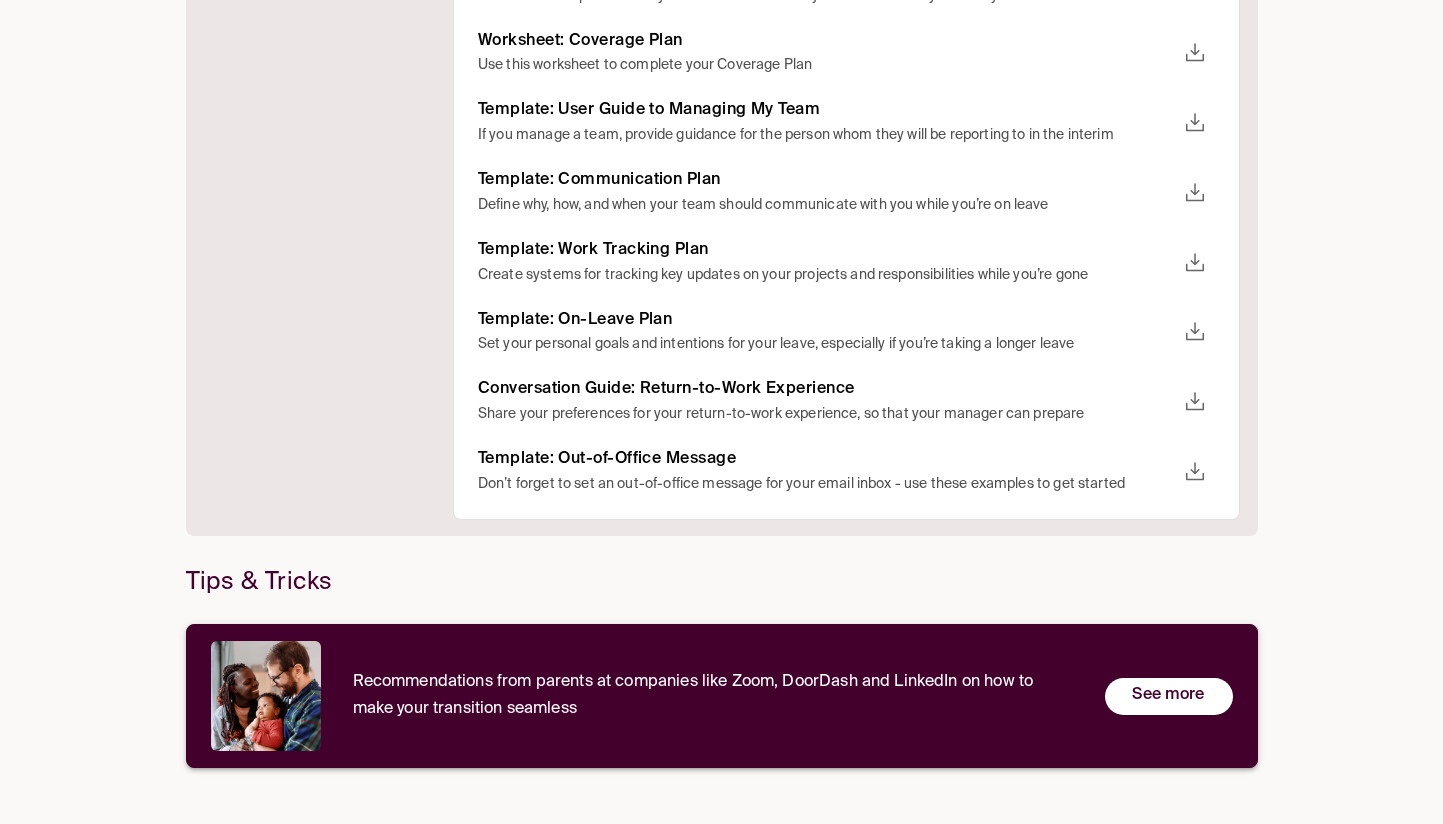 click on "Recommendations from parents at companies like Zoom, DoorDash and LinkedIn on how to make your transition seamless" at bounding box center (713, 696) 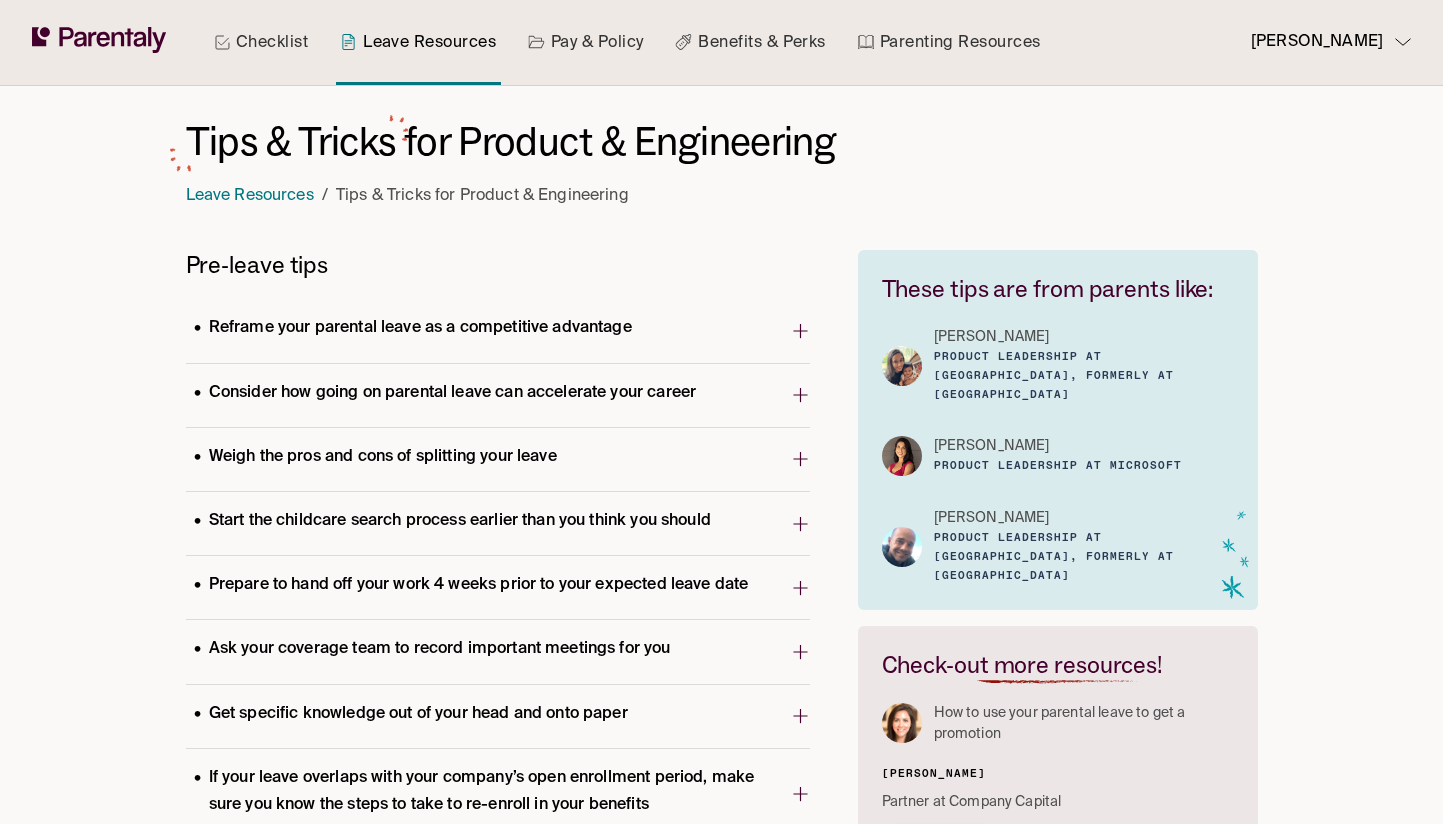scroll, scrollTop: 0, scrollLeft: 0, axis: both 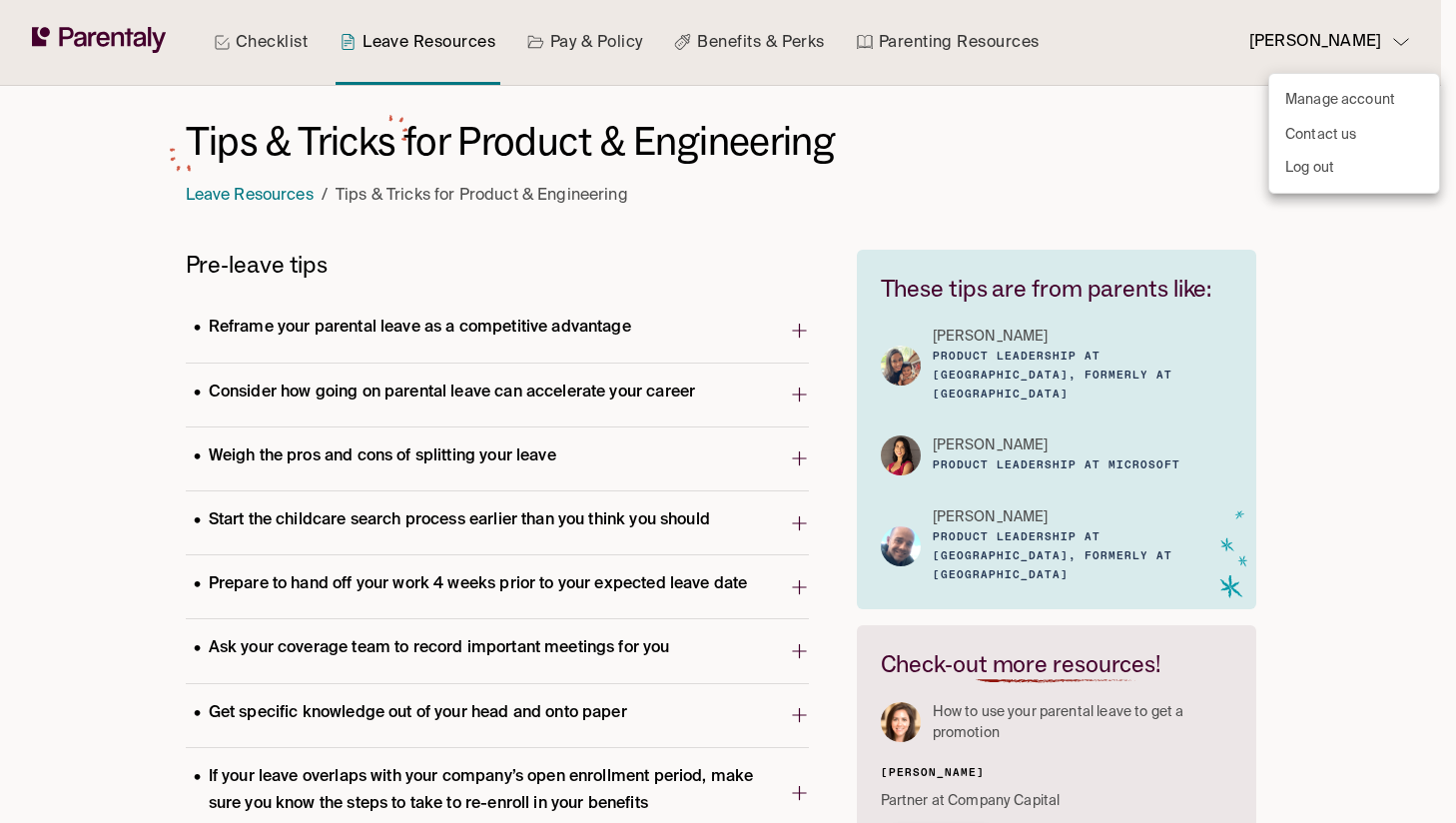click on "Manage account" at bounding box center (1354, 100) 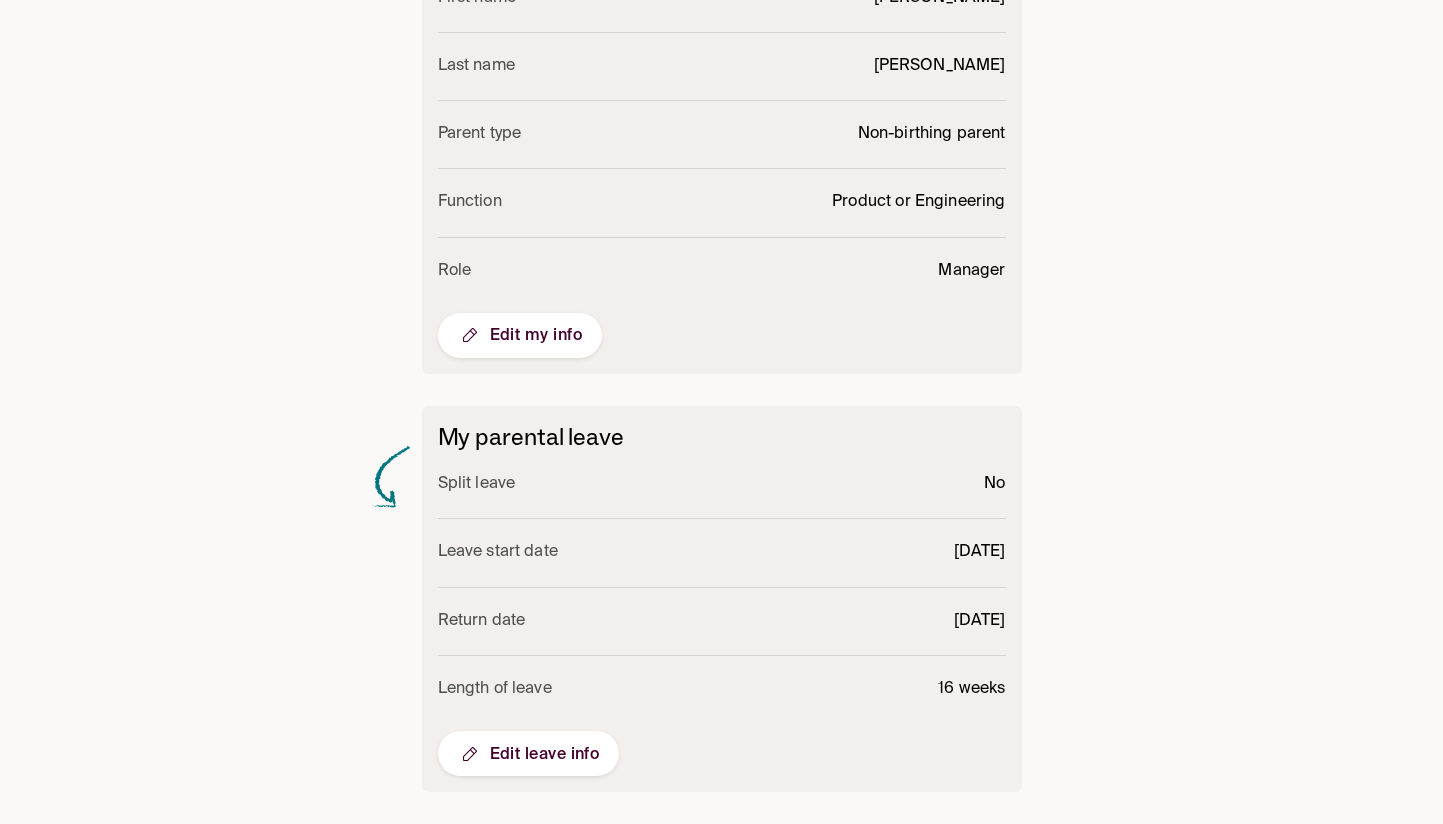 click on "Edit my info" at bounding box center (520, 335) 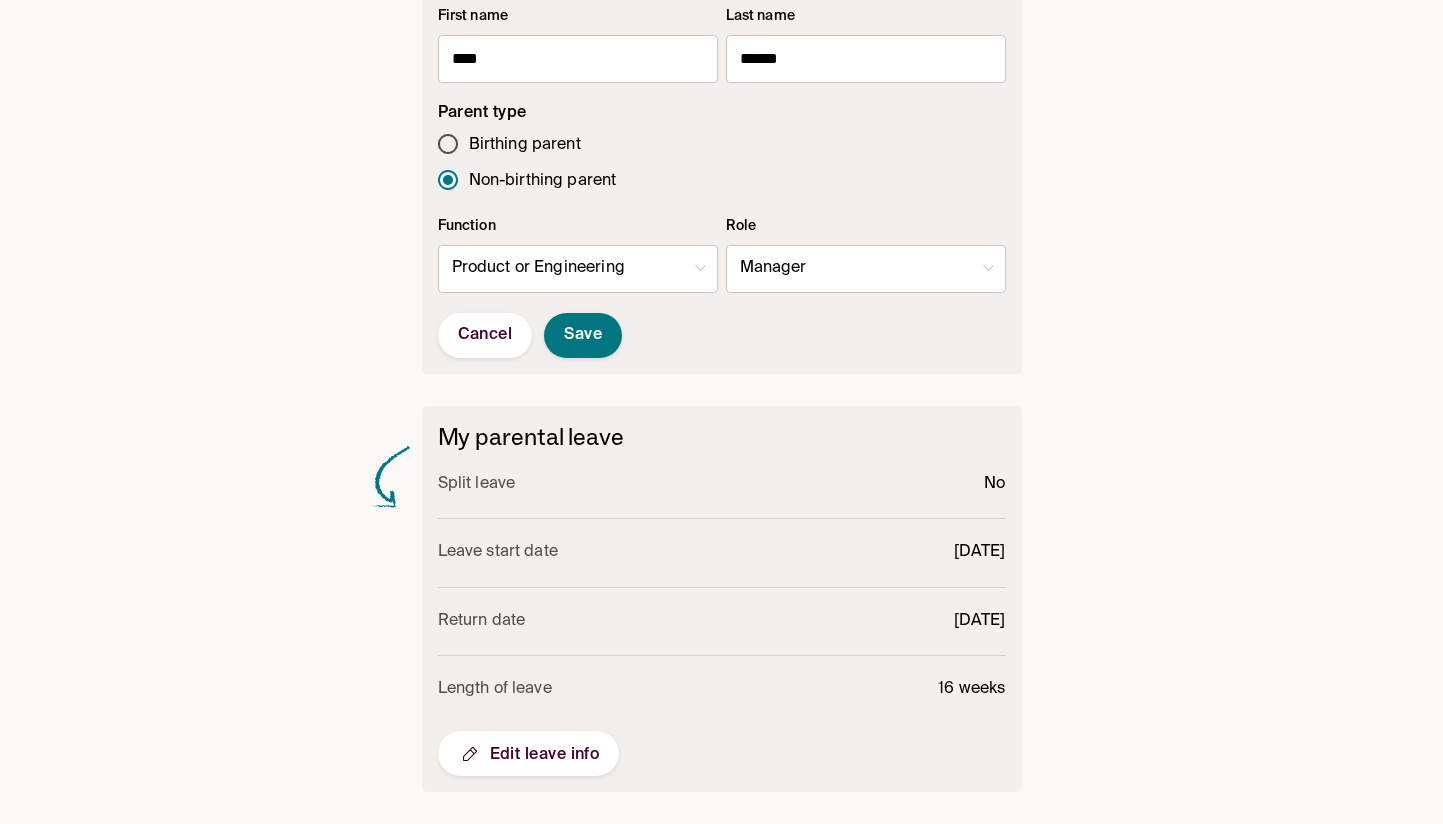 click on "Checklist Leave Resources Pay & Policy Benefits & Perks Parenting Resources [PERSON_NAME] Manage account Account info Notifications Login Email [PERSON_NAME][EMAIL_ADDRESS][DOMAIN_NAME] Password Managed by Google About me First name **** ​ Last name ****** ​ Parent type Birthing parent Non-birthing parent Function Product or Engineering * ​ Role Manager * ​ Cancel Save My parental leave Split leave No Leave start date [DATE] Return date [DATE] Length of leave 16 weeks Edit leave info" at bounding box center [721, 117] 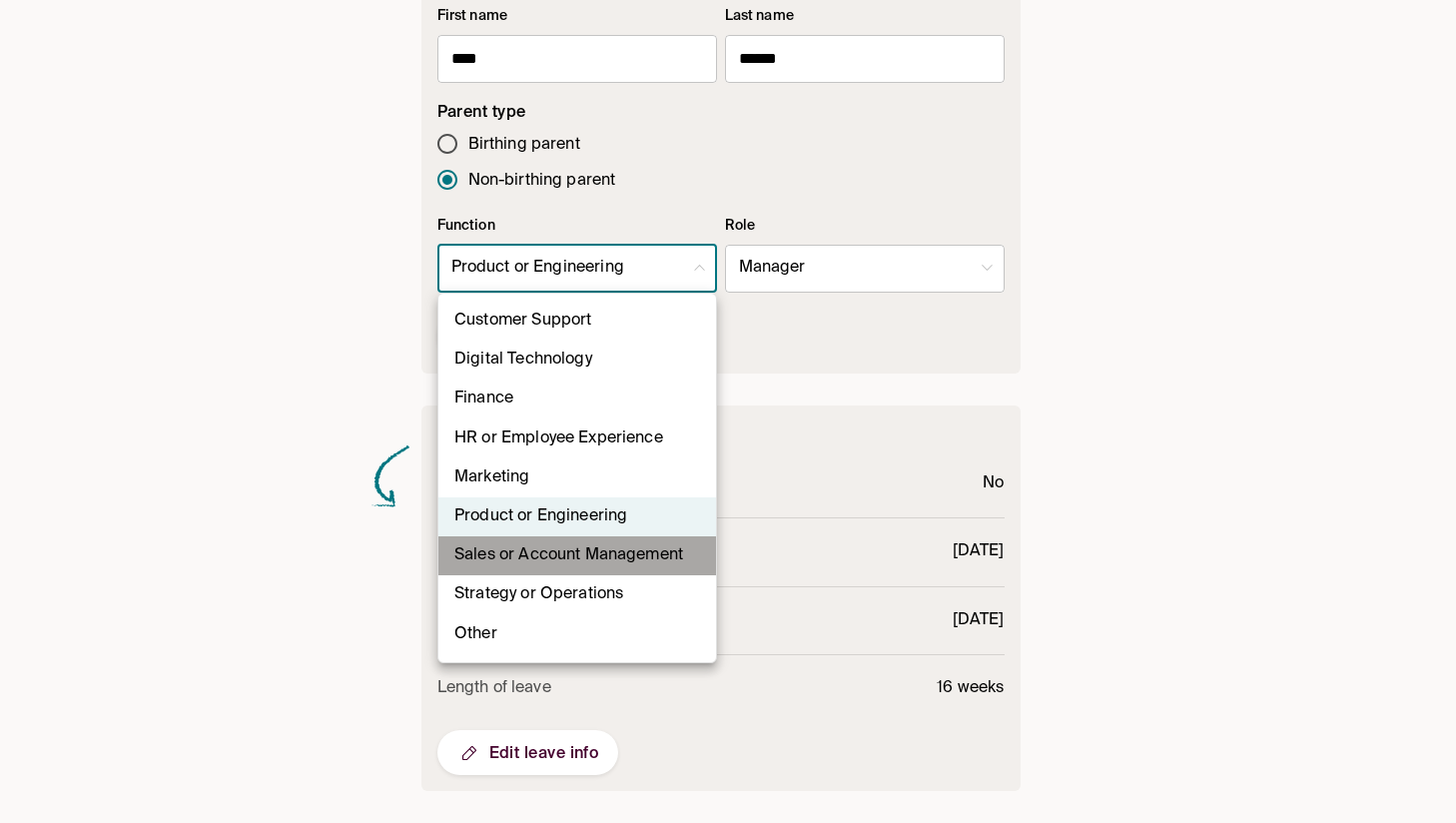 click on "Sales or Account Management" at bounding box center [577, 555] 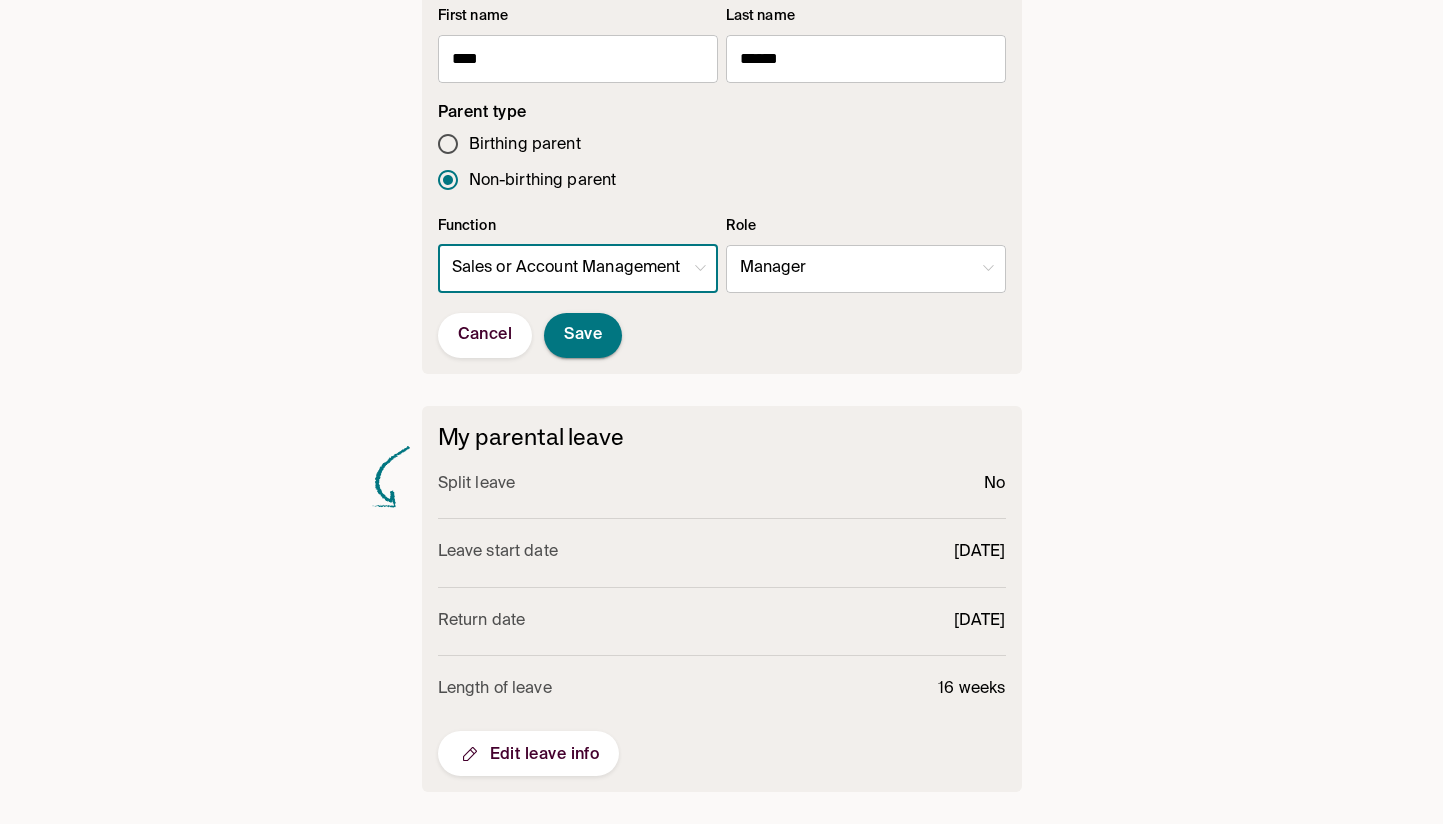 click on "Save" at bounding box center [583, 335] 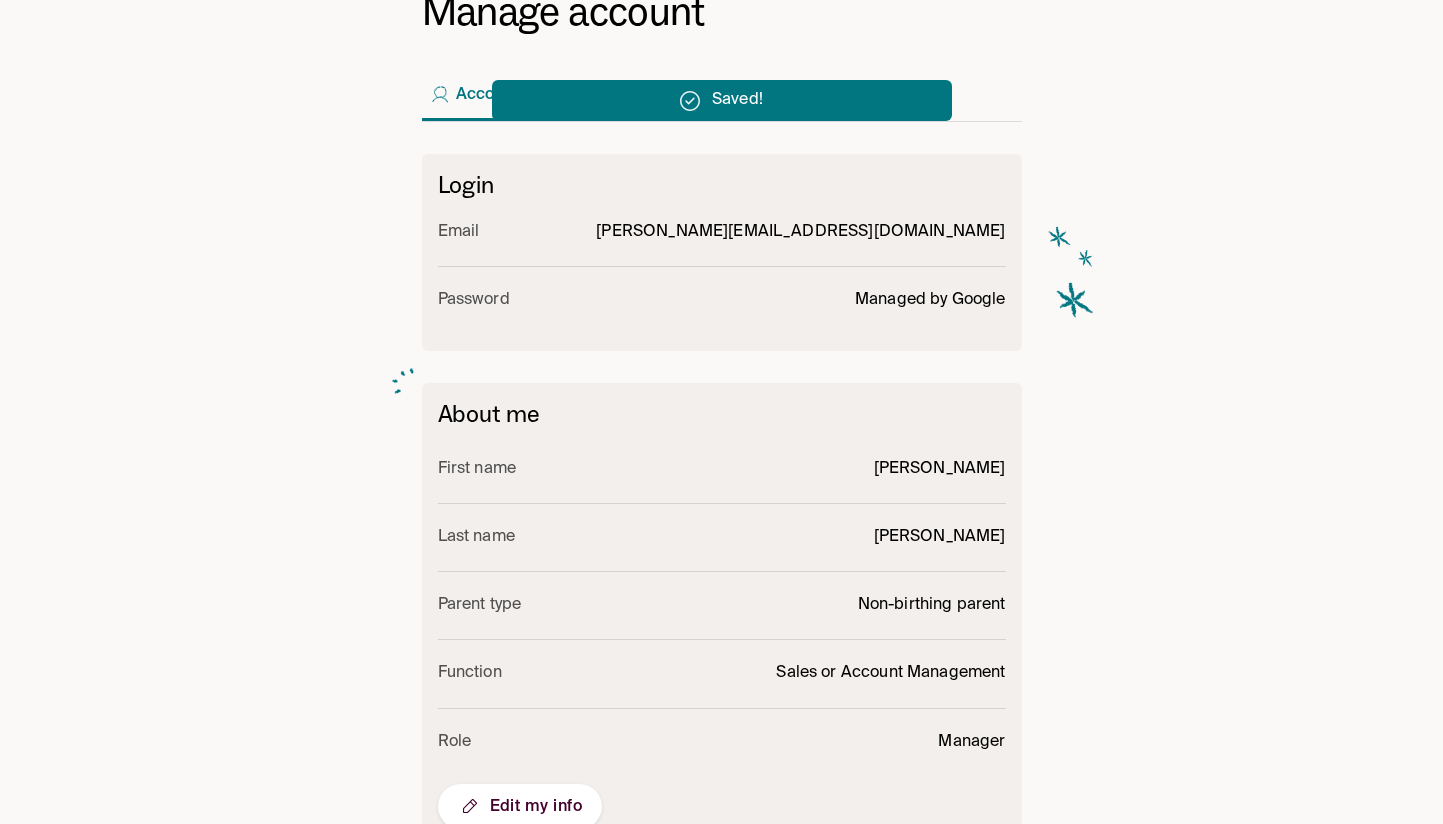 scroll, scrollTop: 0, scrollLeft: 0, axis: both 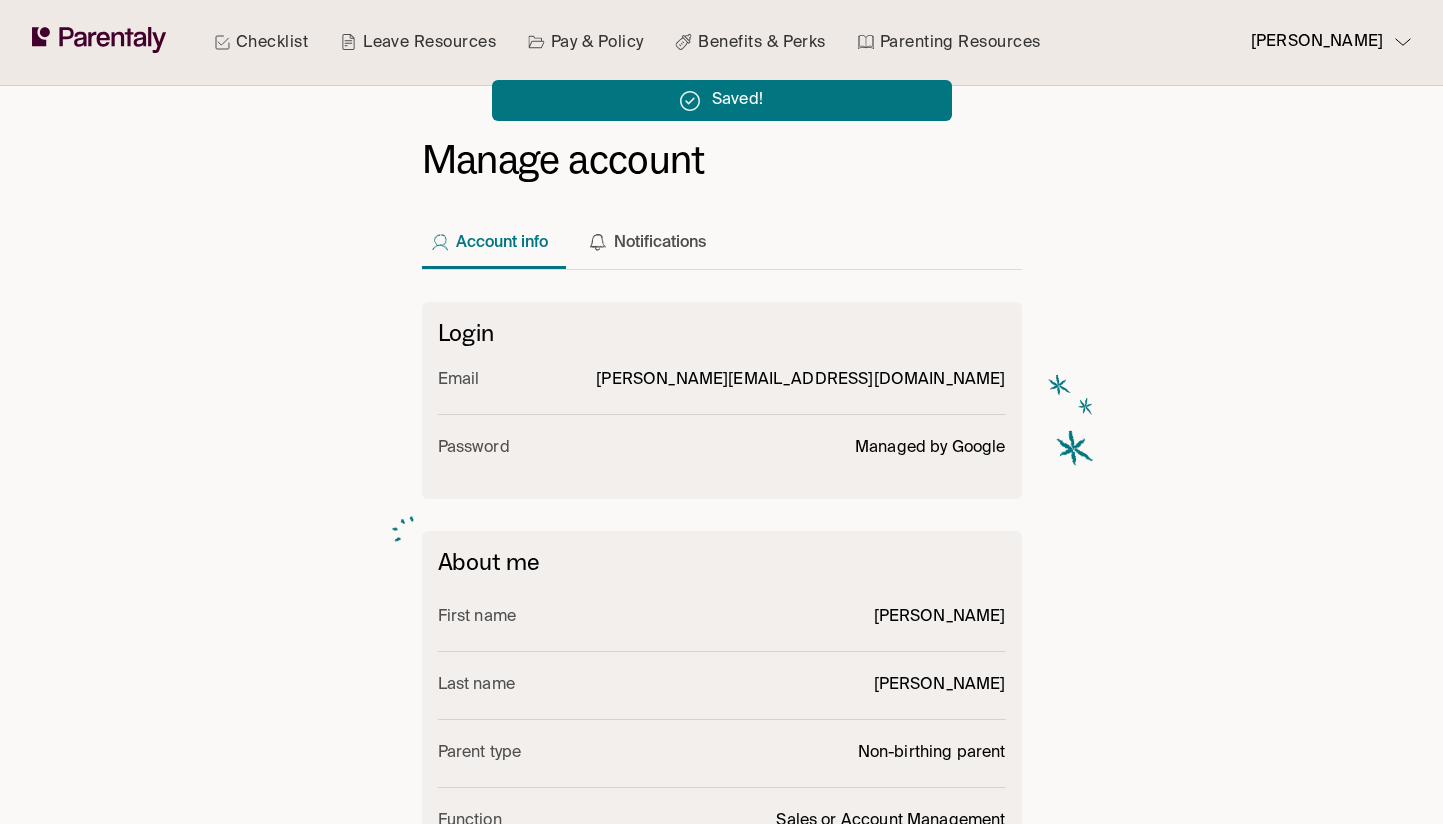 click on "Leave Resources" at bounding box center [418, 42] 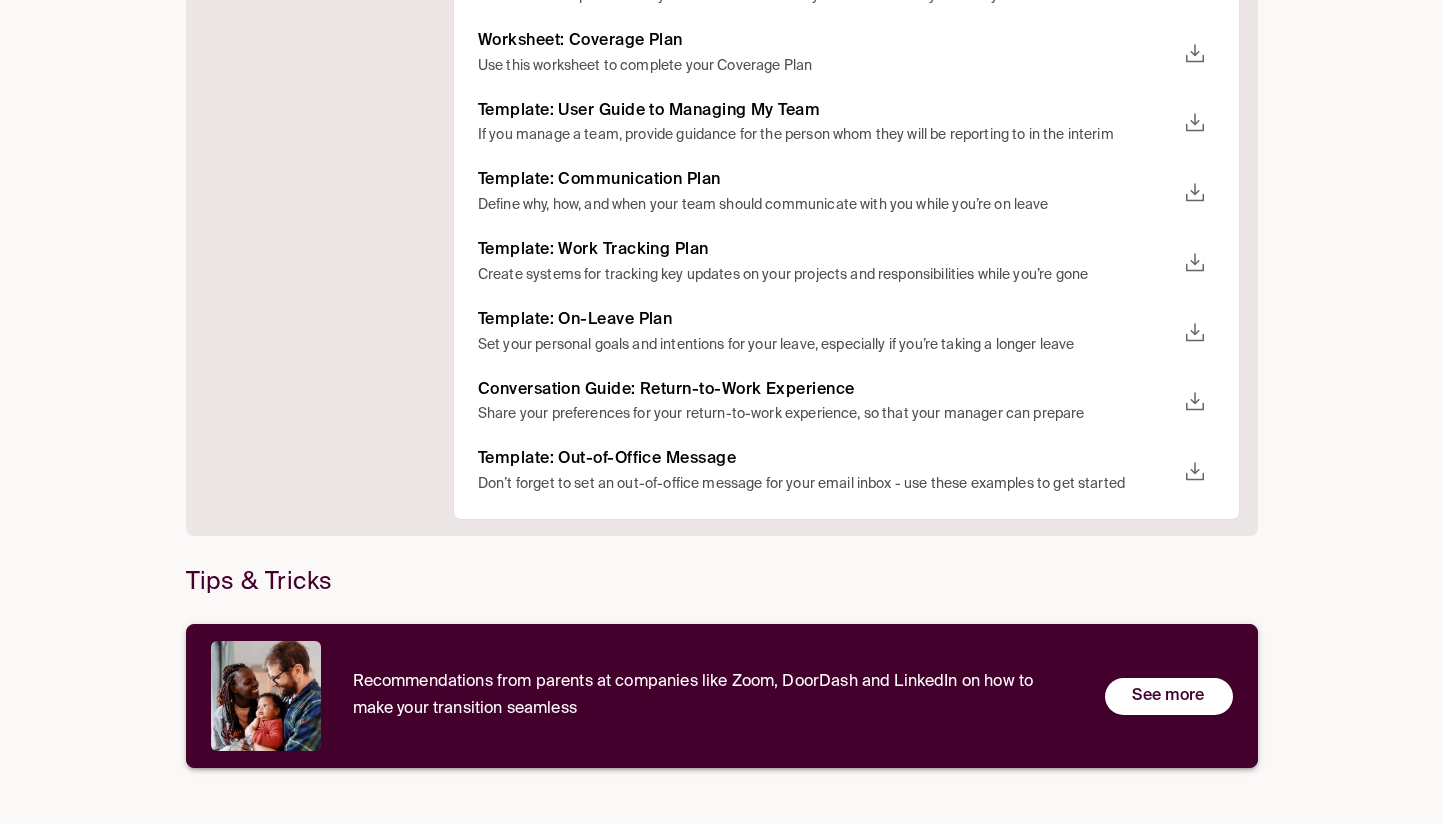 click on "Recommendations from parents at companies like Zoom, DoorDash and LinkedIn on how to make your transition seamless See more" at bounding box center (722, 696) 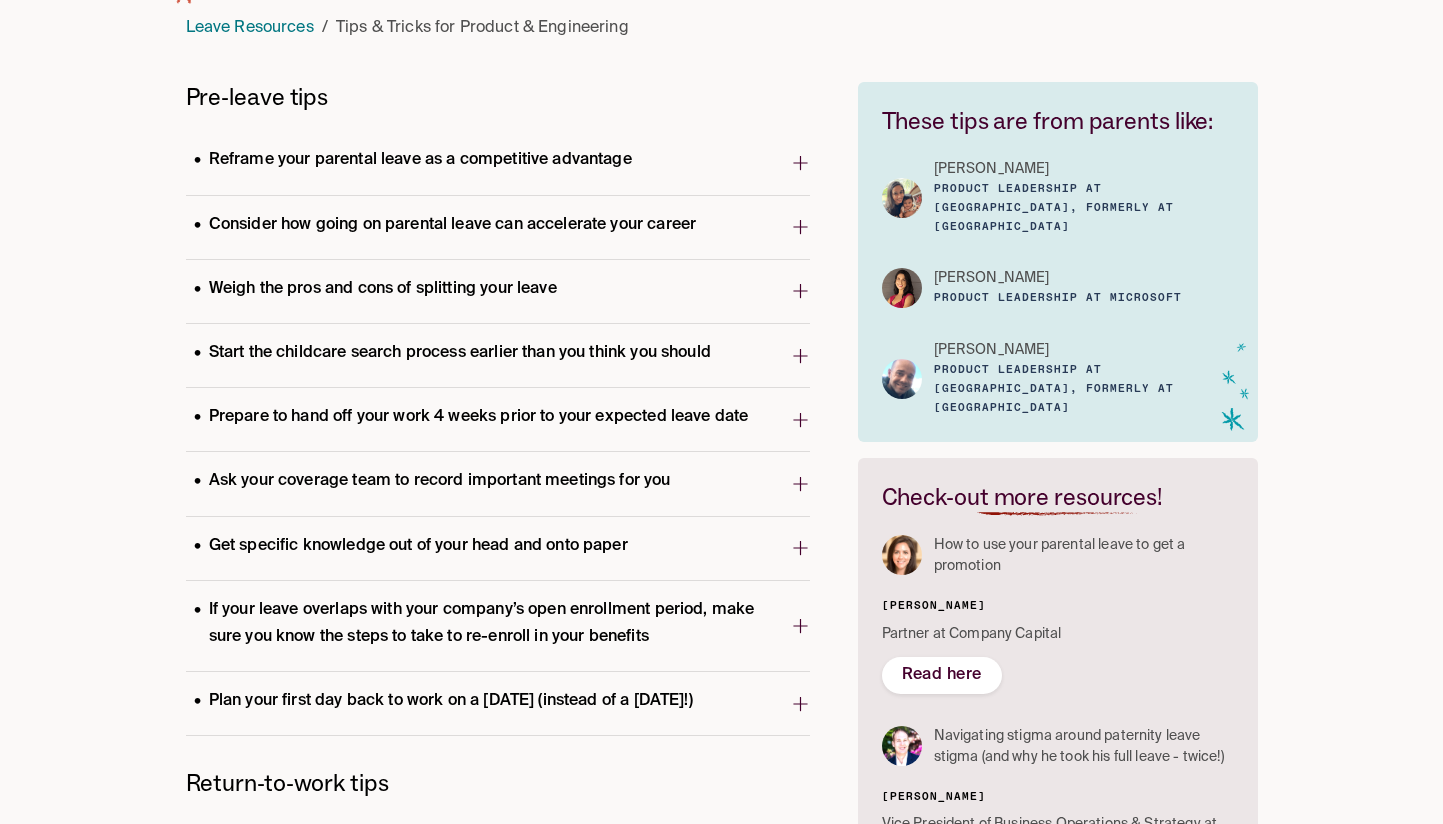 scroll, scrollTop: 0, scrollLeft: 0, axis: both 